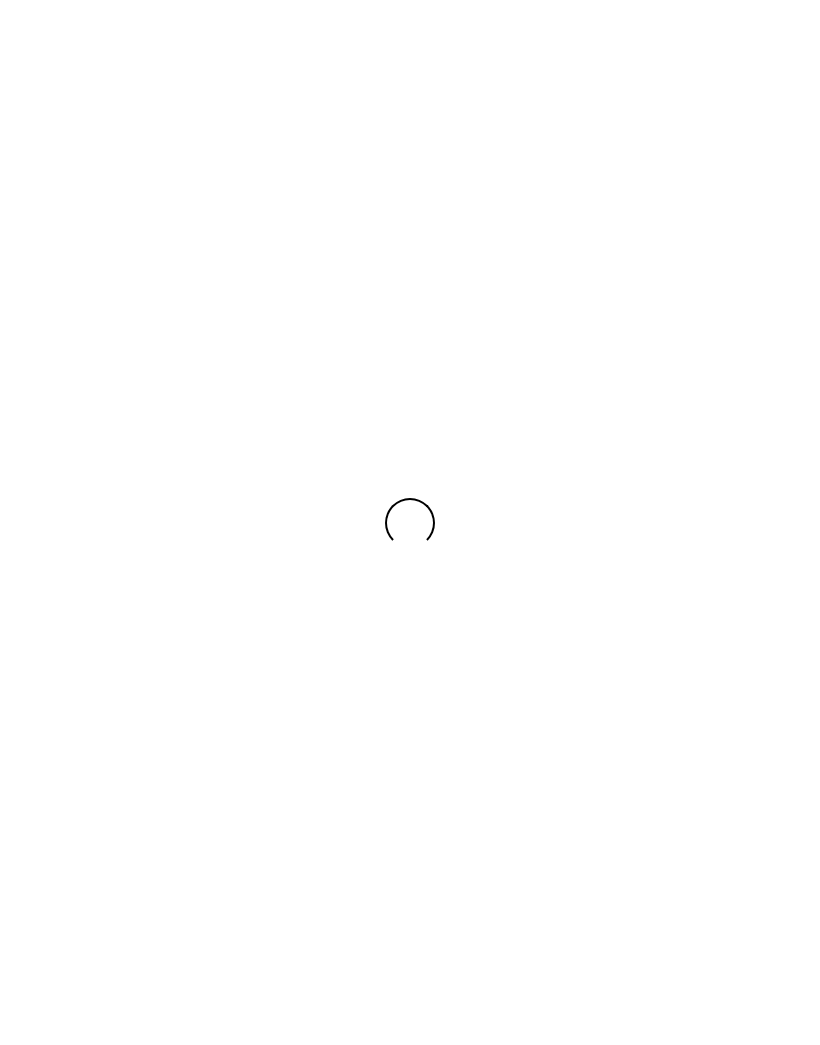 scroll, scrollTop: 0, scrollLeft: 0, axis: both 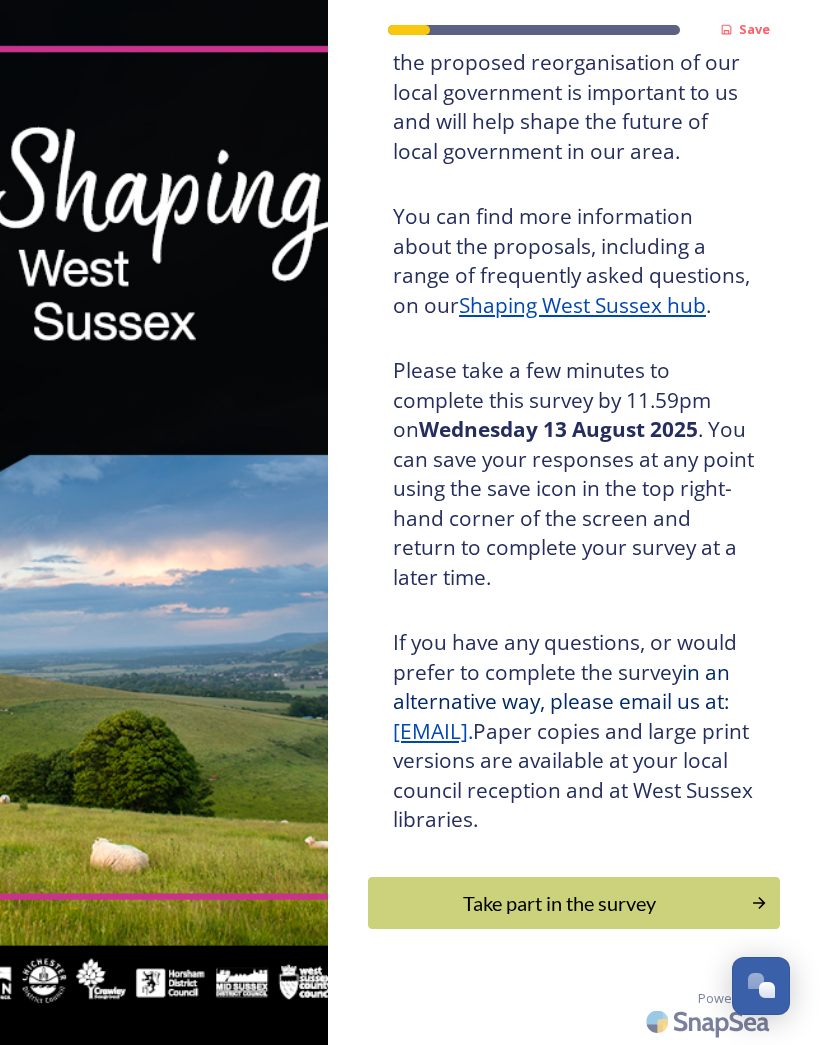 click on "Take part in the survey" at bounding box center [559, 903] 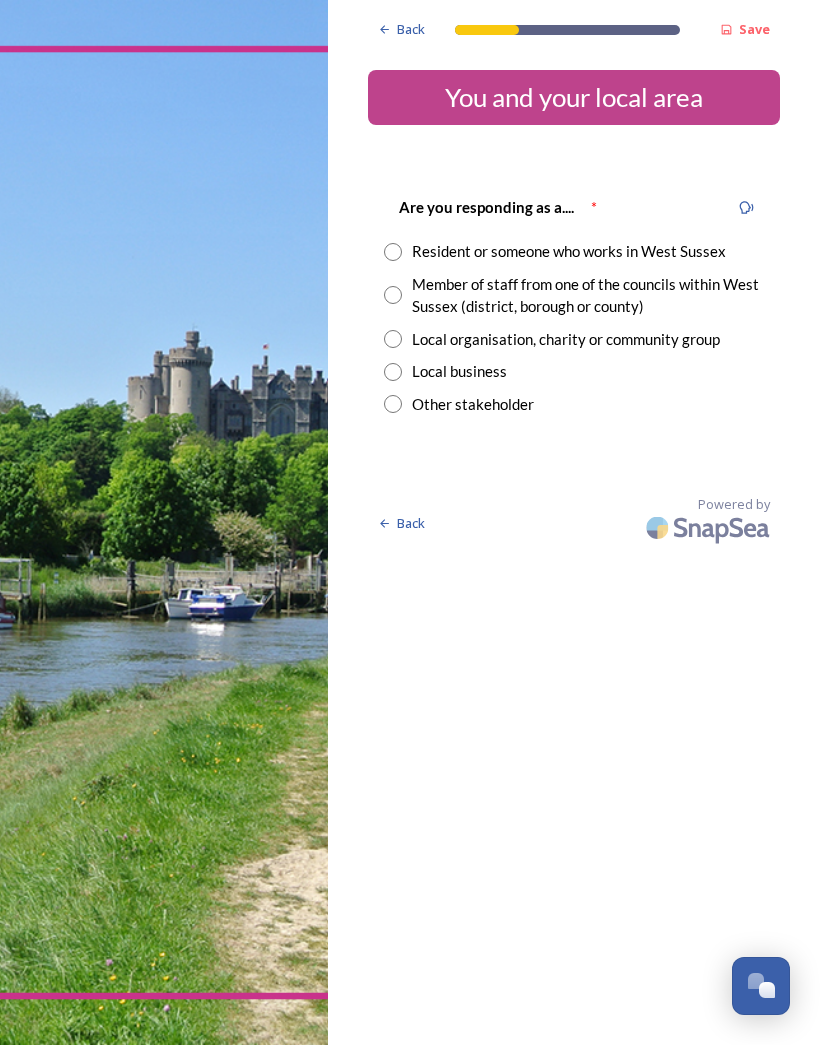 click on "Resident or someone who works in West Sussex" at bounding box center [569, 251] 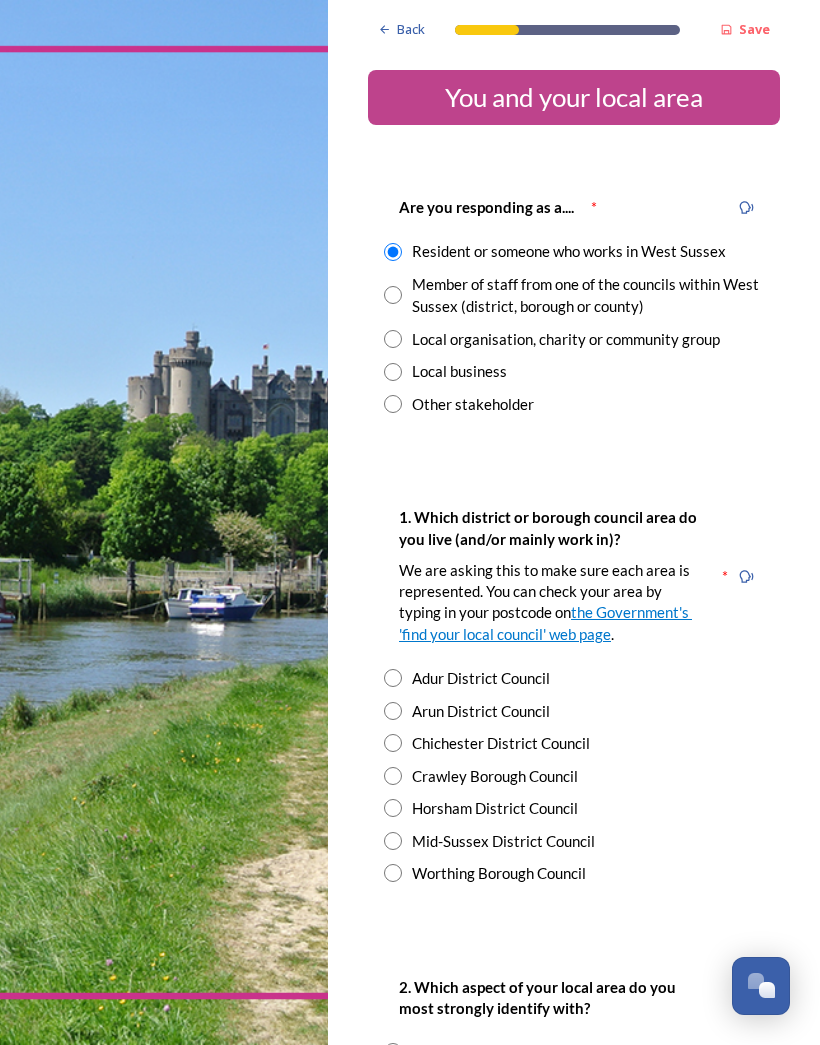 click on "Arun District Council" at bounding box center [481, 711] 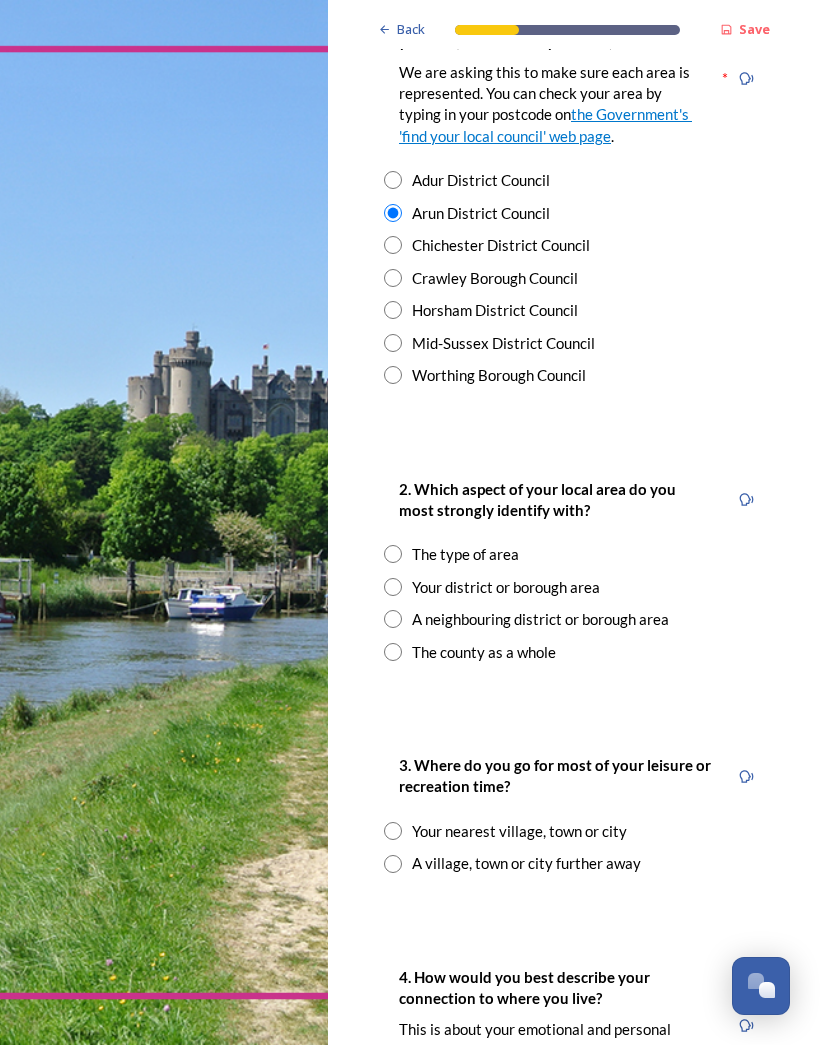 scroll, scrollTop: 499, scrollLeft: 0, axis: vertical 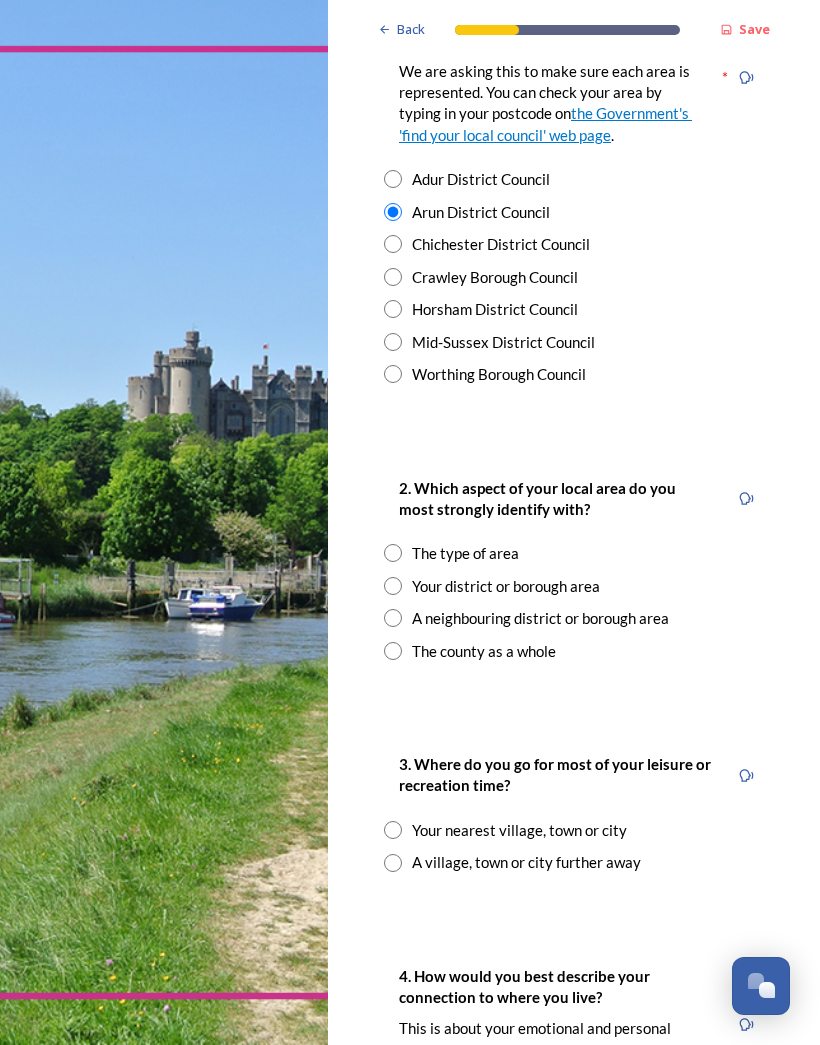click on "Your district or borough area" at bounding box center (506, 586) 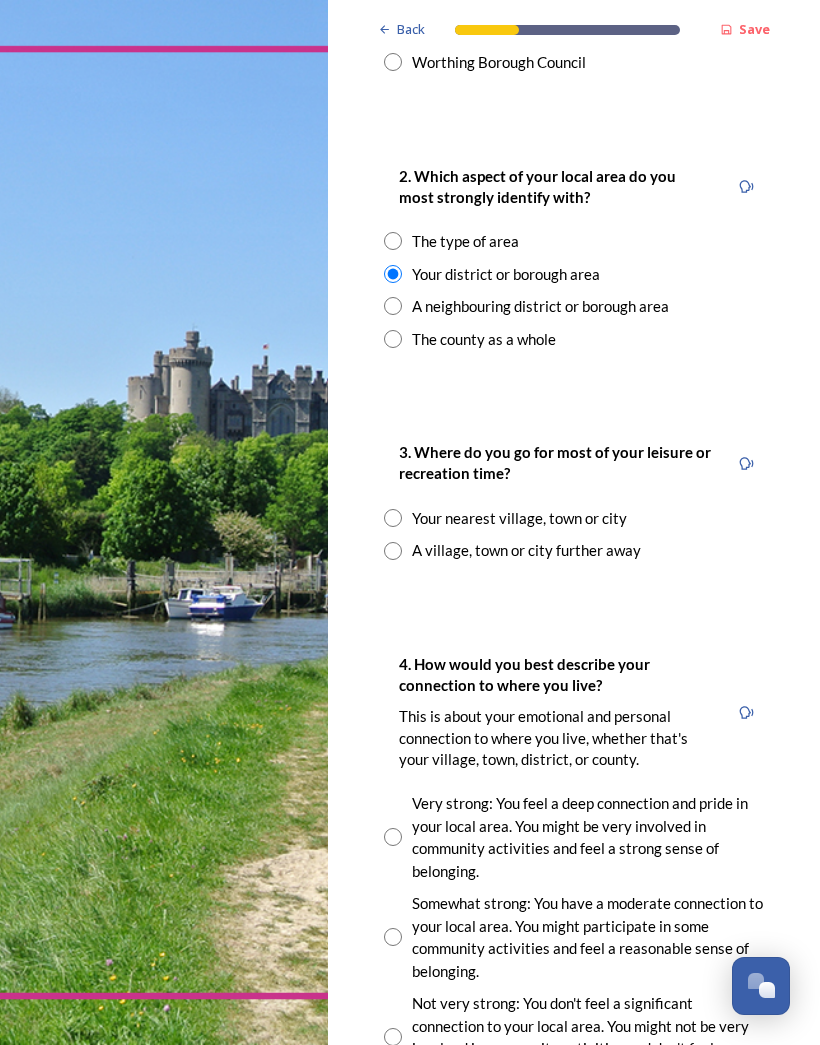 scroll, scrollTop: 813, scrollLeft: 0, axis: vertical 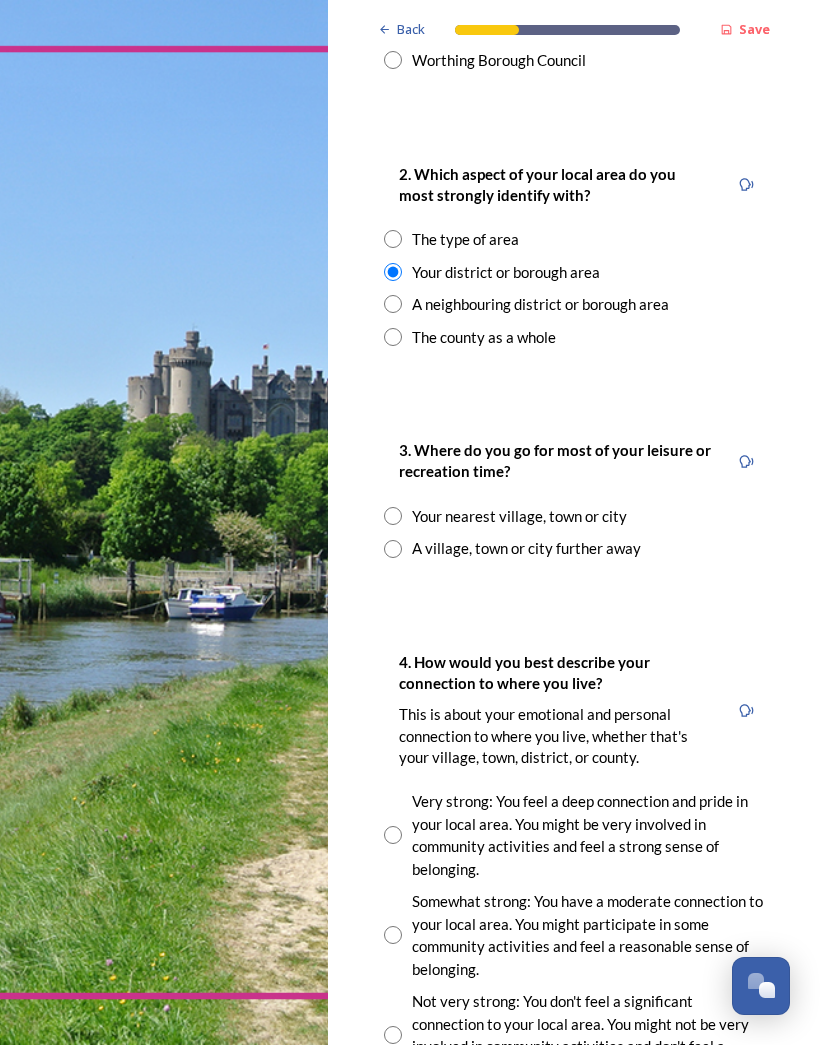 click on "Your nearest village, town or city" at bounding box center [519, 516] 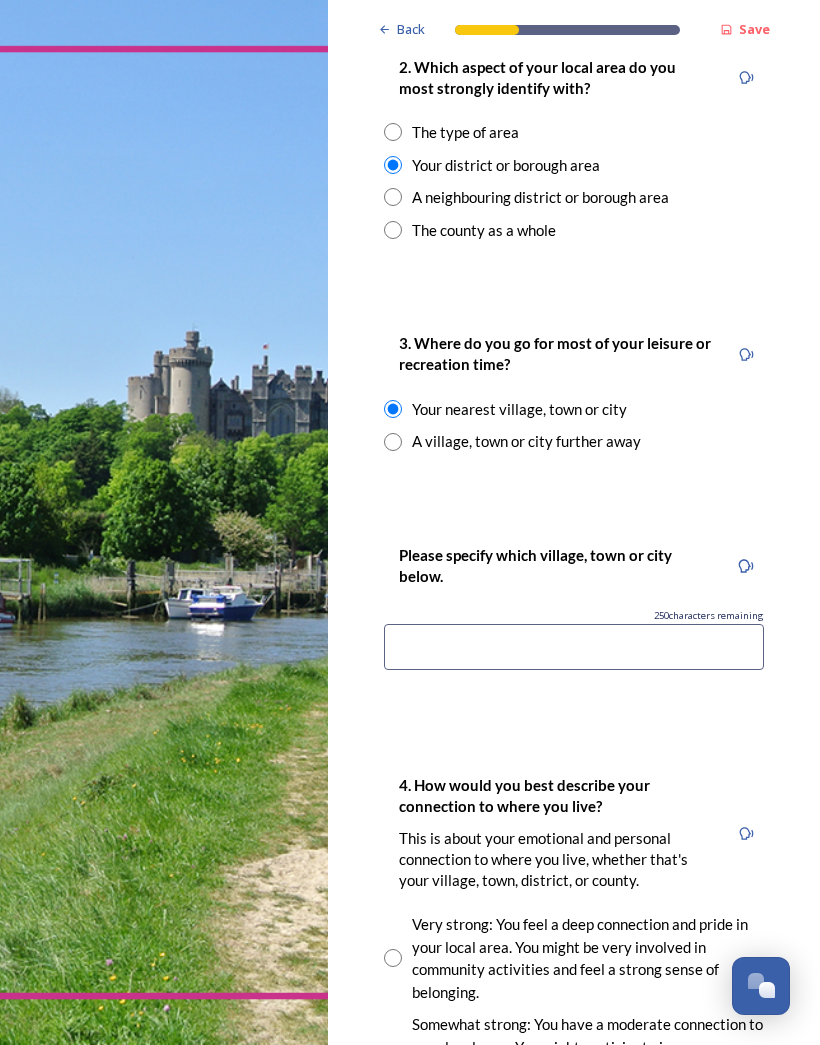 scroll, scrollTop: 927, scrollLeft: 0, axis: vertical 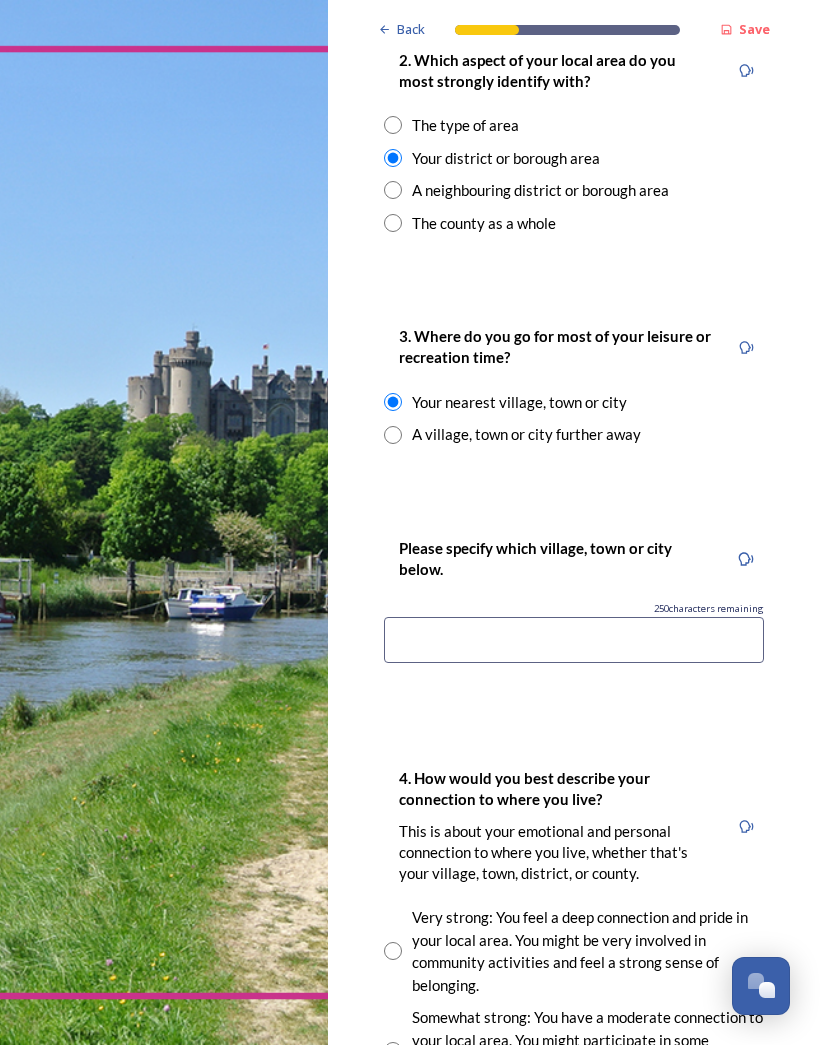 click at bounding box center [574, 640] 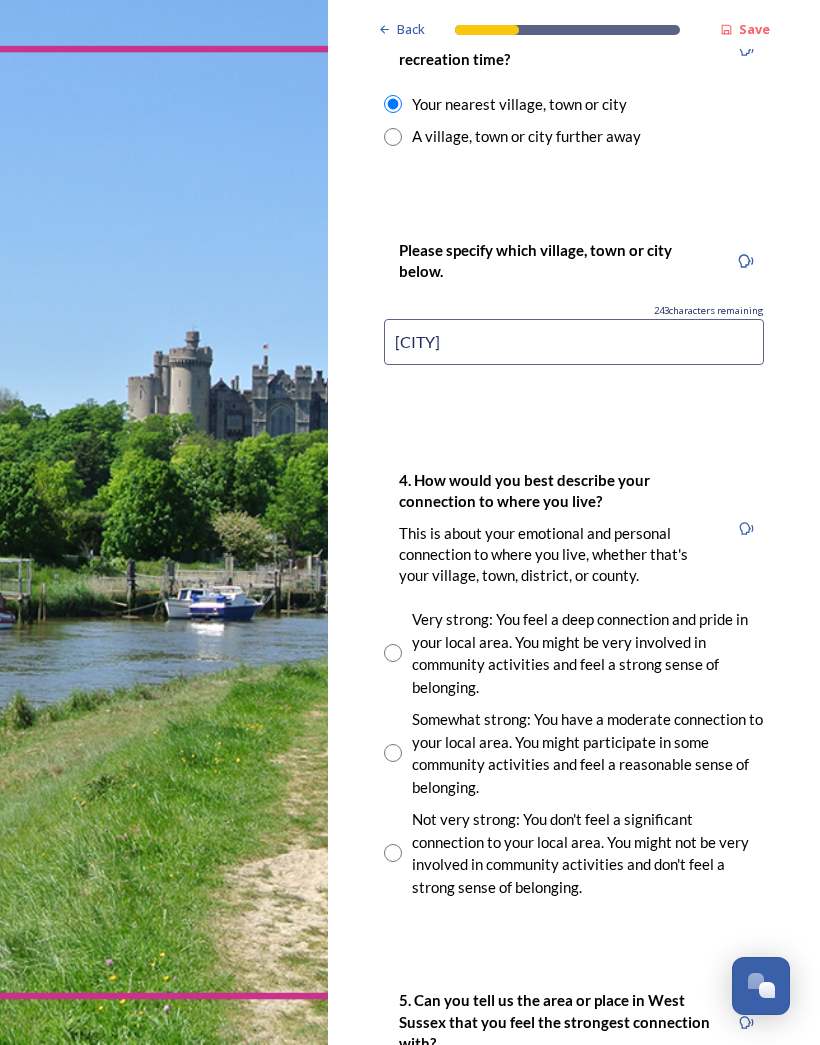 scroll, scrollTop: 1227, scrollLeft: 0, axis: vertical 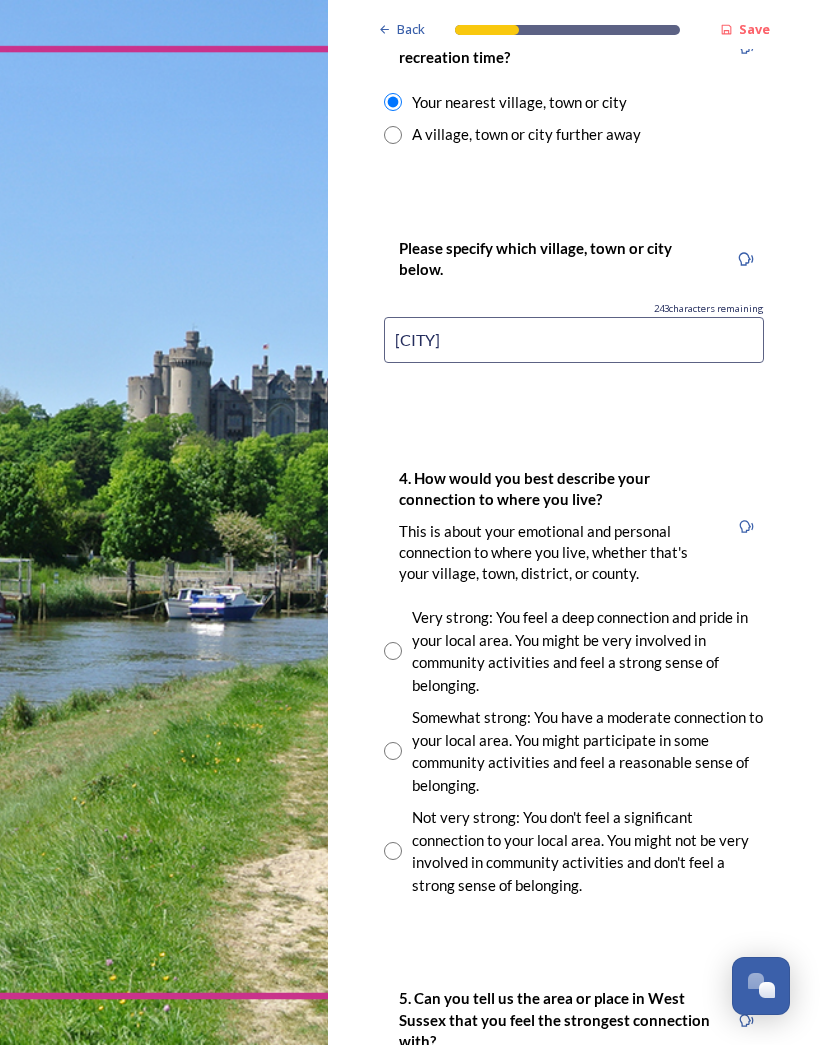 type on "[CITY]" 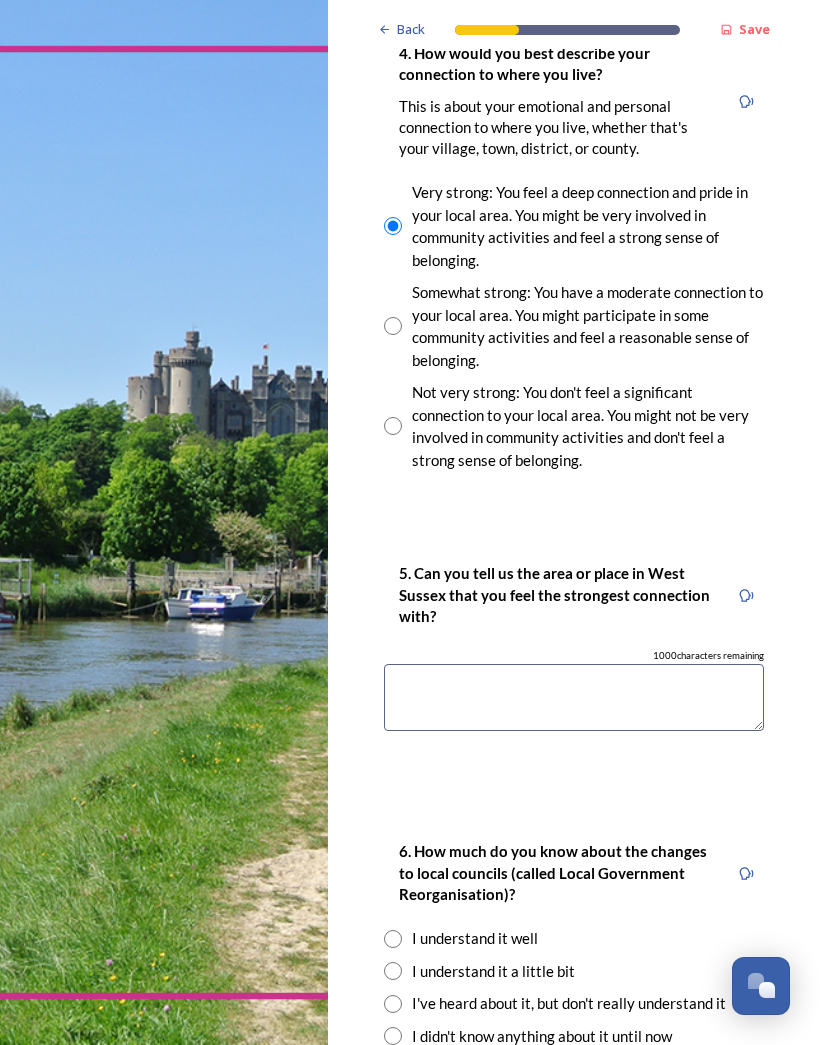scroll, scrollTop: 1653, scrollLeft: 0, axis: vertical 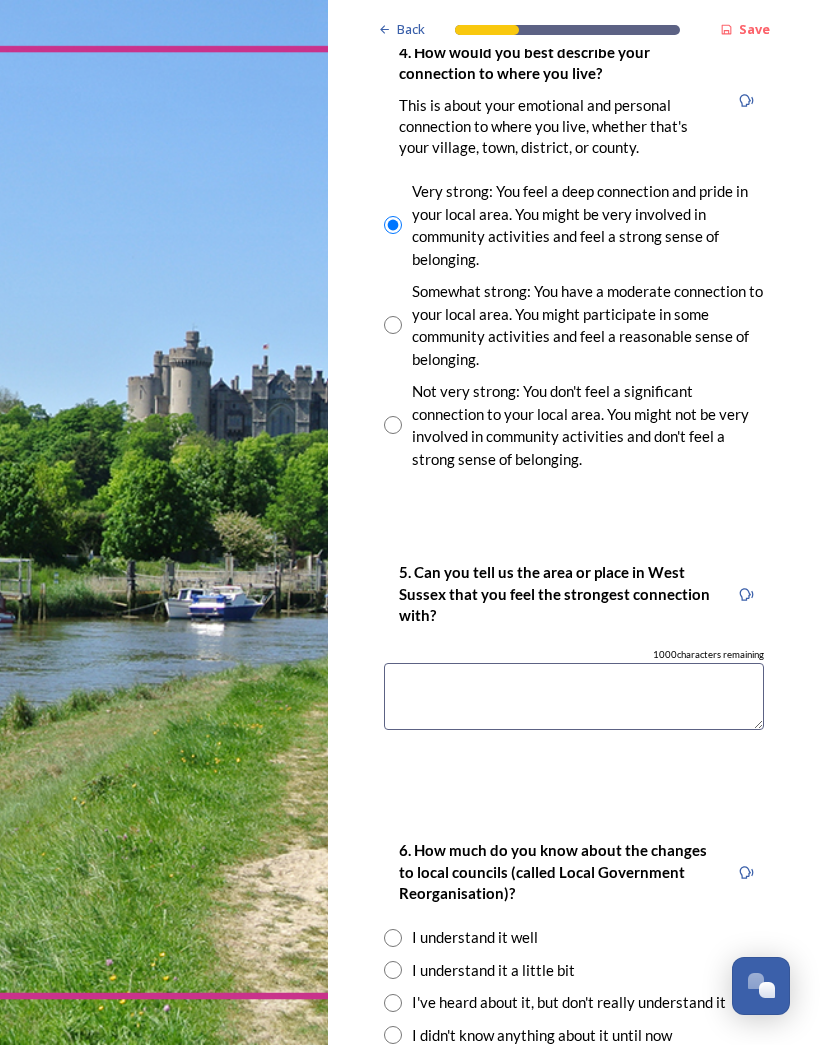 click at bounding box center [574, 696] 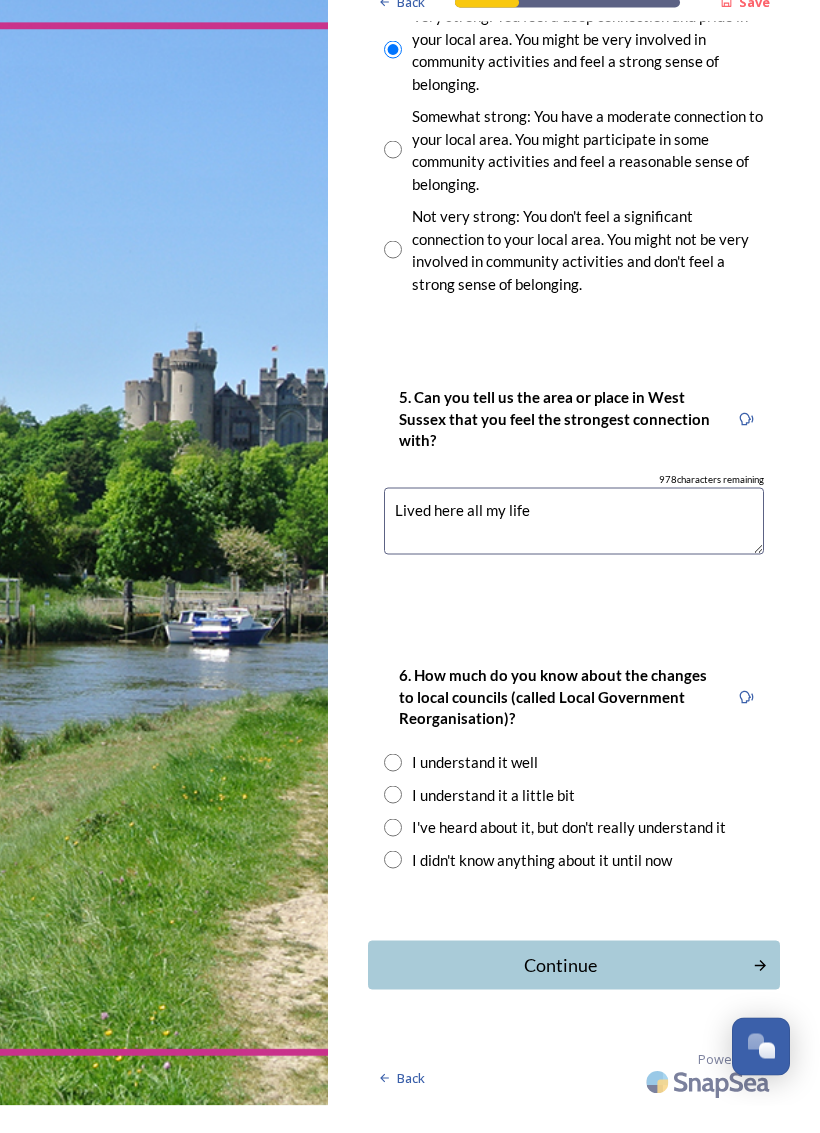 scroll, scrollTop: 1773, scrollLeft: 0, axis: vertical 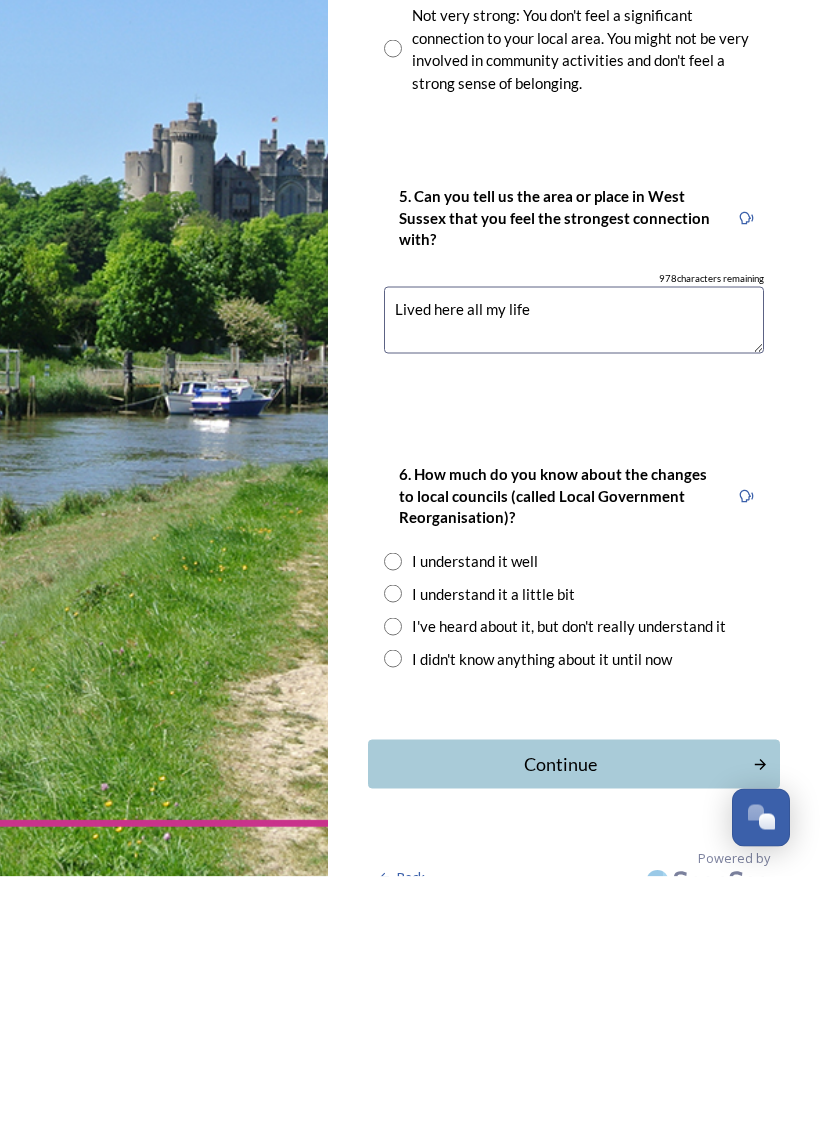 type on "Lived here all my life" 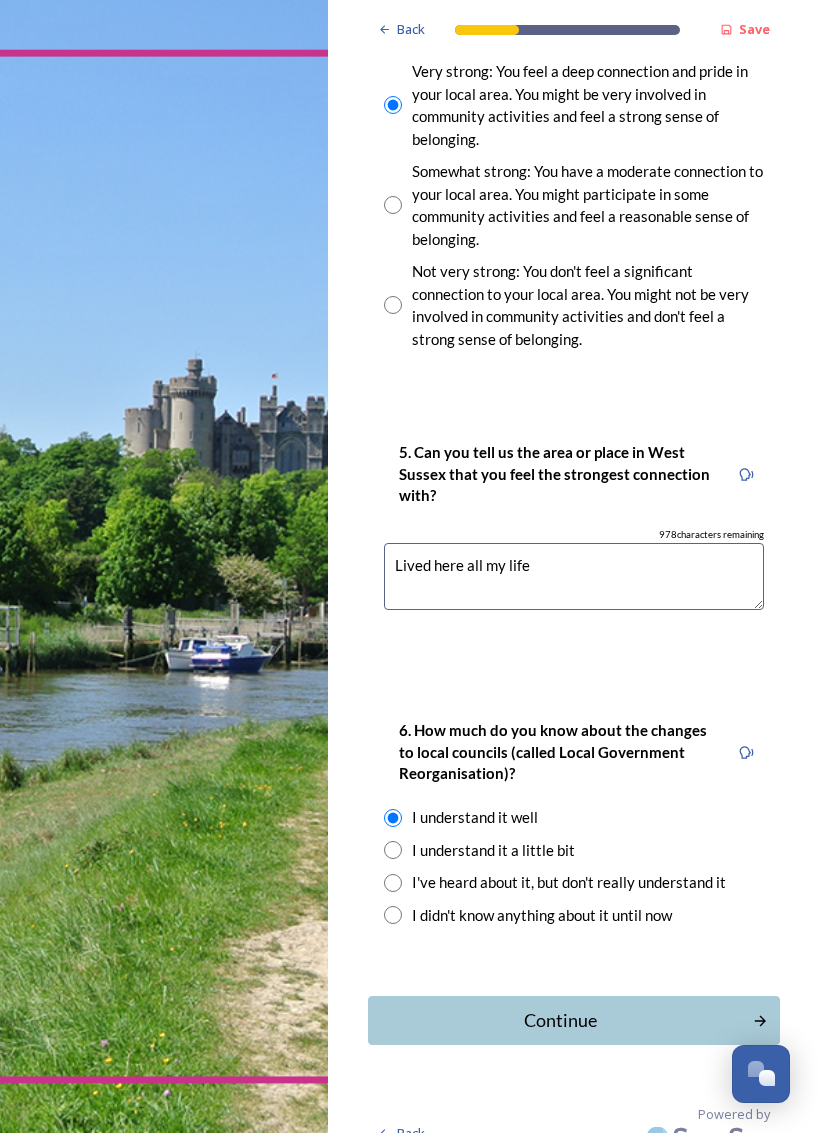 click on "Continue" at bounding box center (560, 1020) 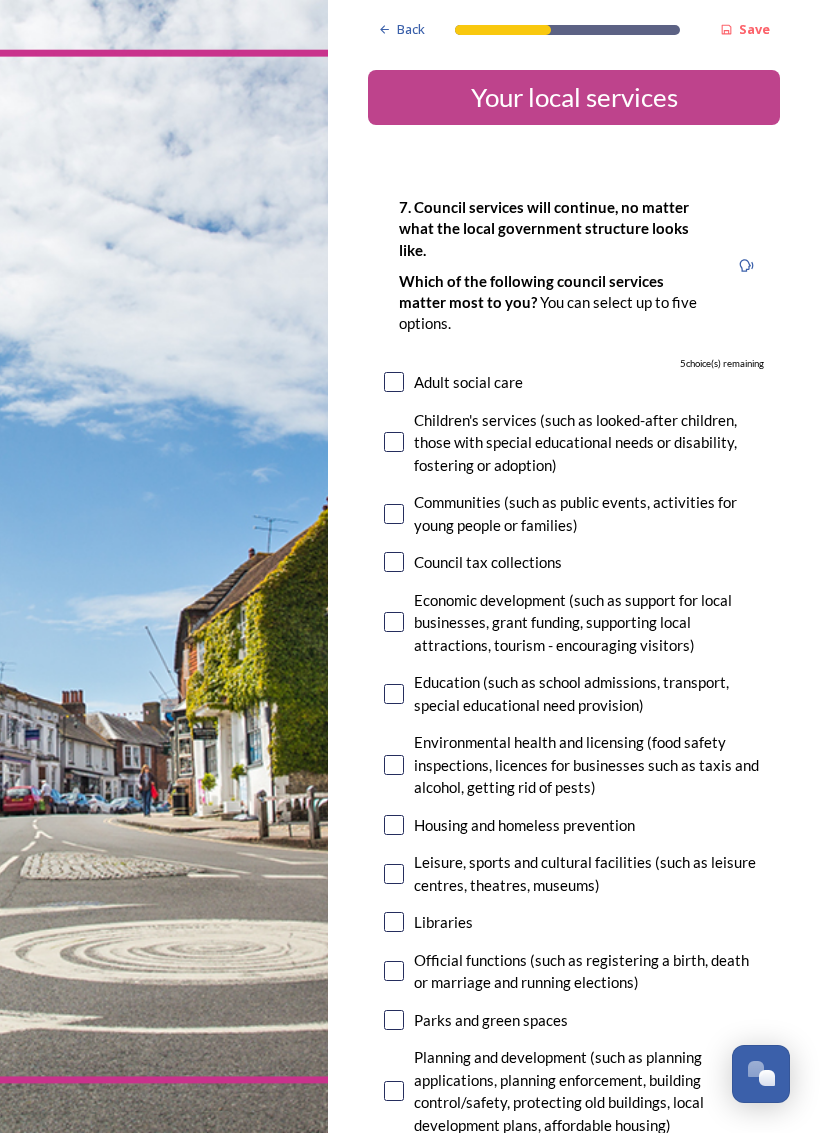 click on "Council tax collections" at bounding box center [488, 562] 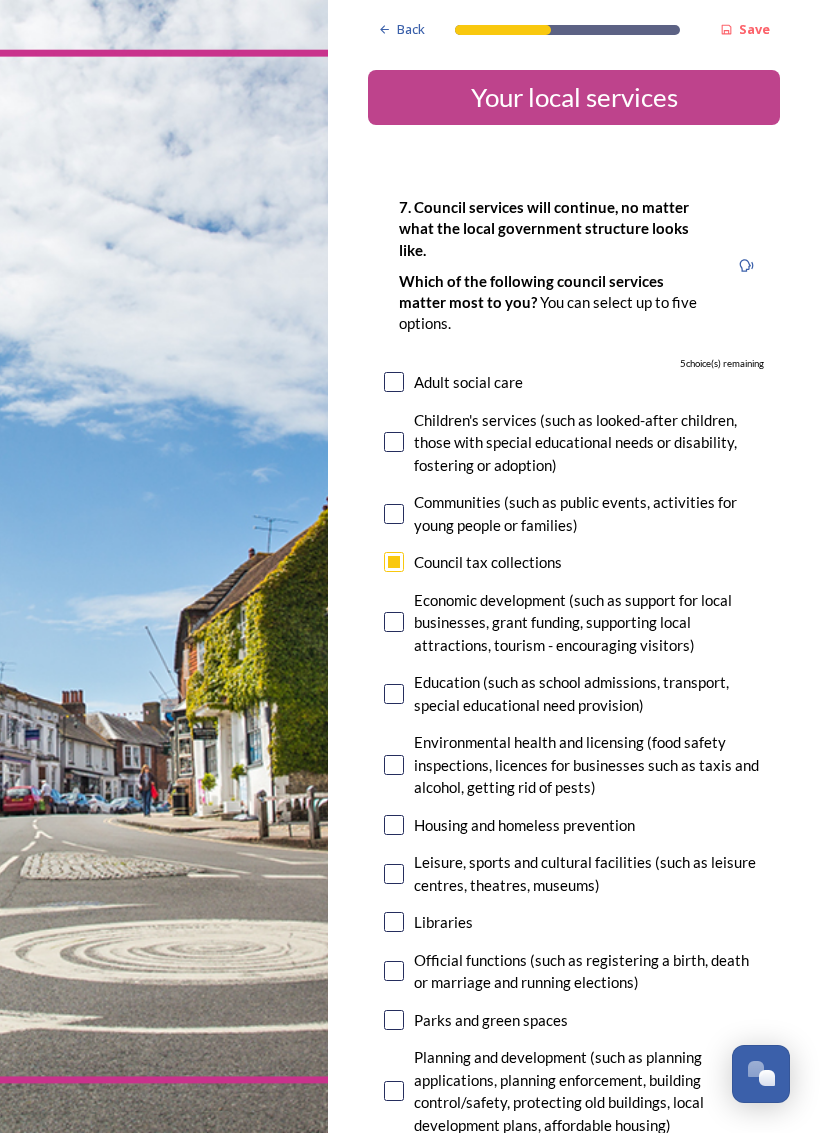 checkbox on "true" 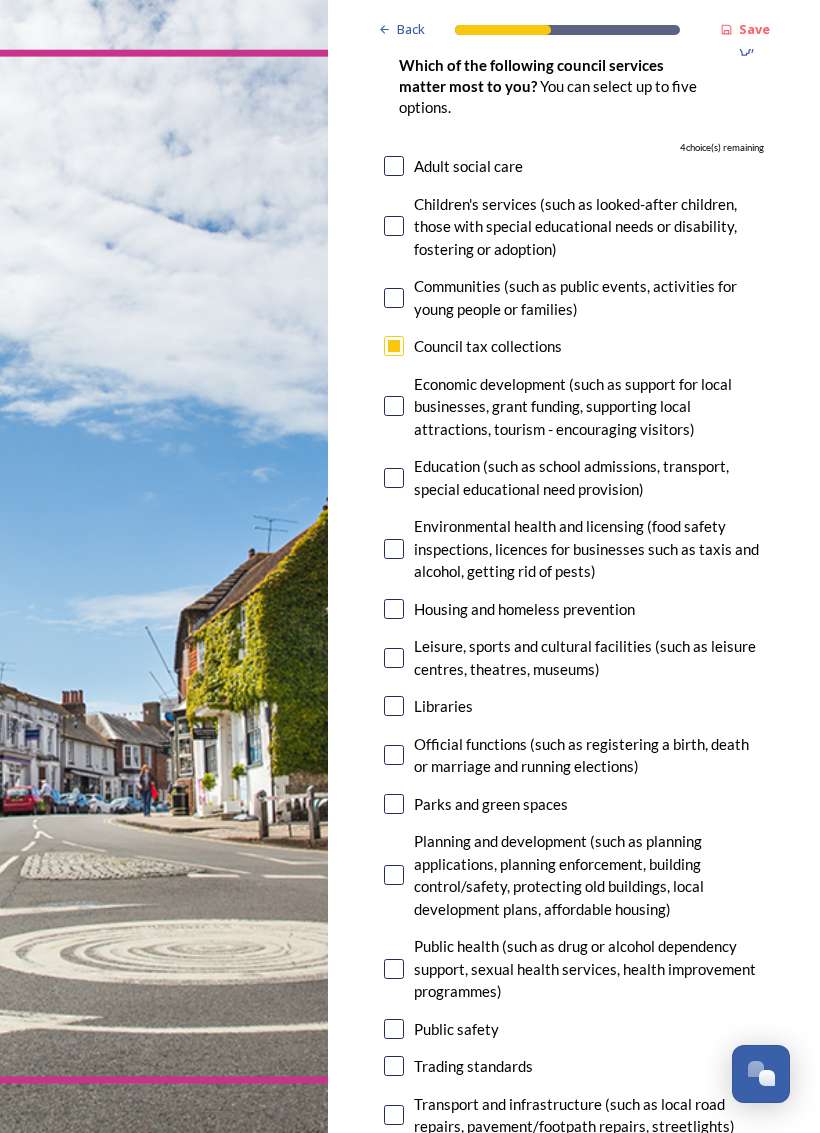 scroll, scrollTop: 216, scrollLeft: 0, axis: vertical 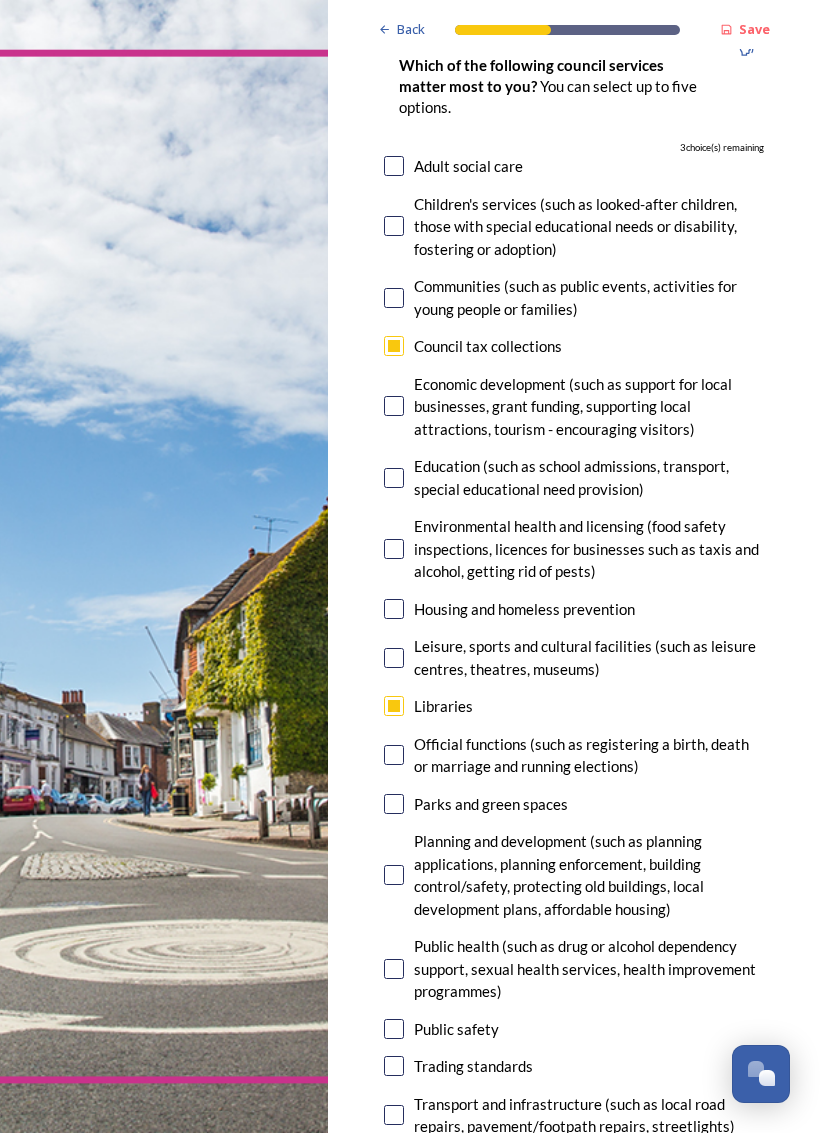 click at bounding box center [394, 609] 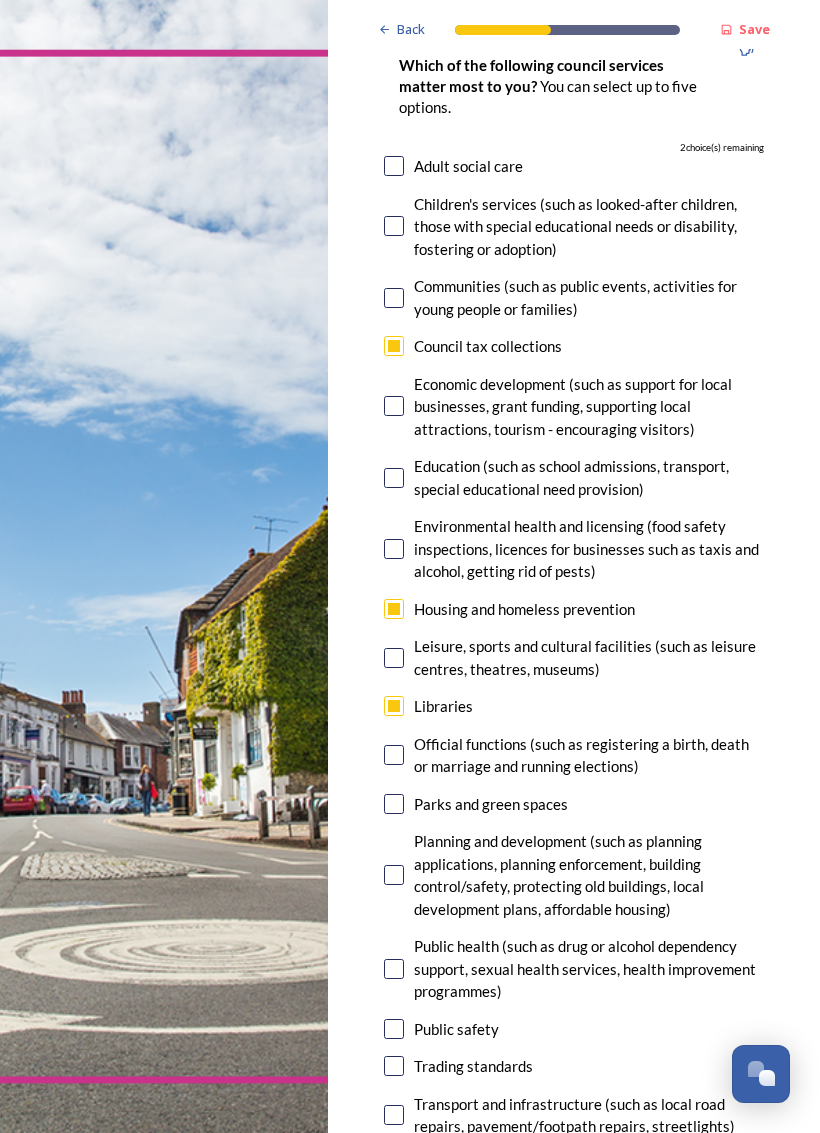 click at bounding box center (394, 658) 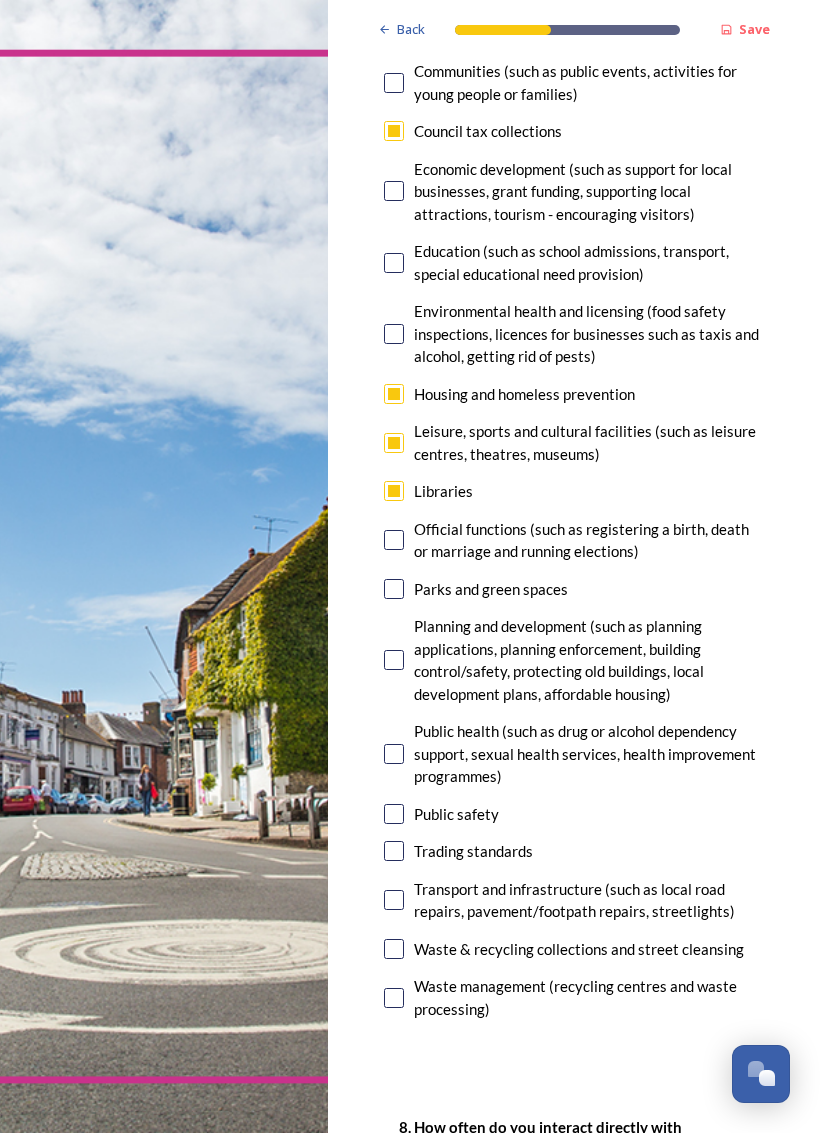scroll, scrollTop: 434, scrollLeft: 0, axis: vertical 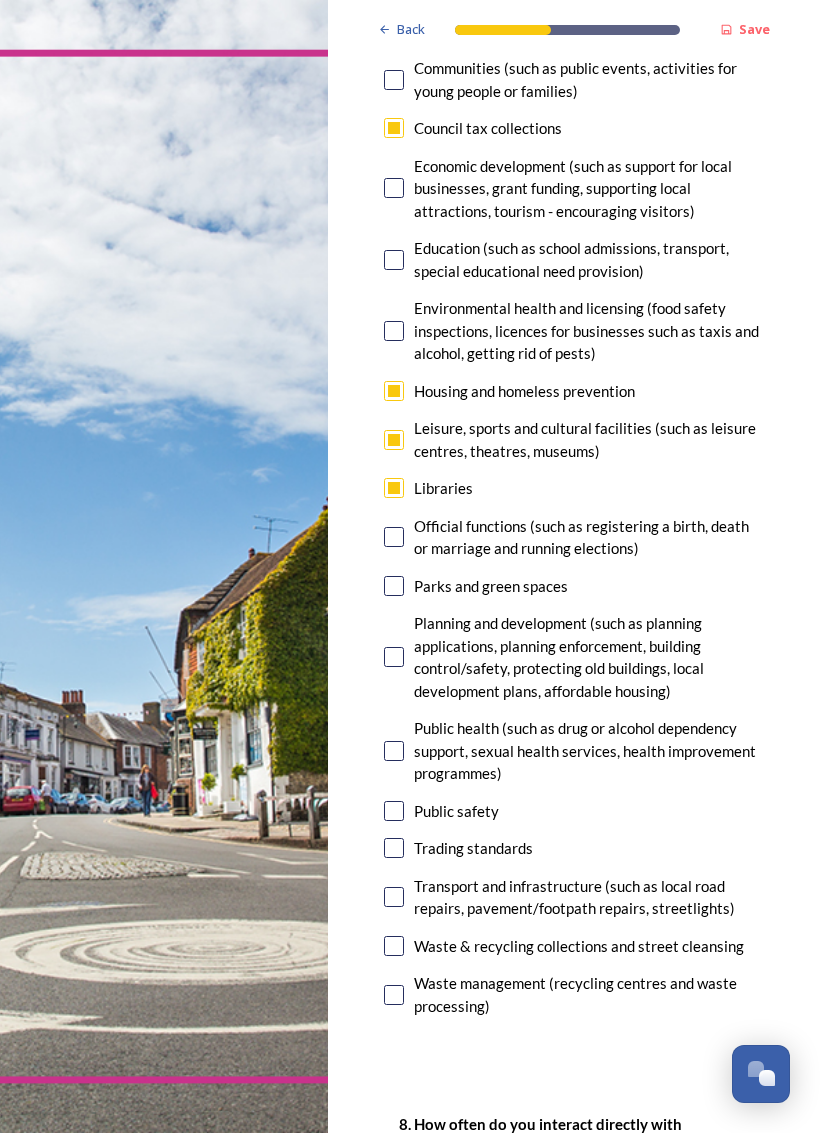 click at bounding box center [394, 586] 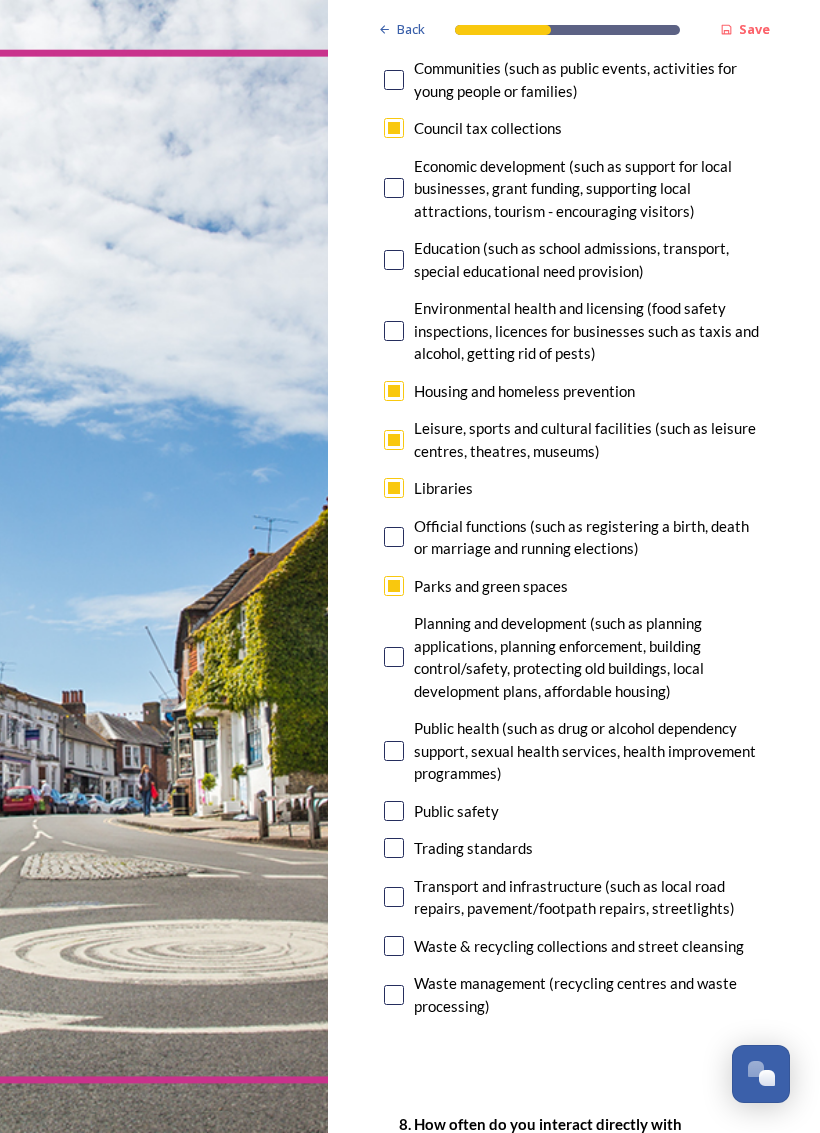 click at bounding box center (394, 657) 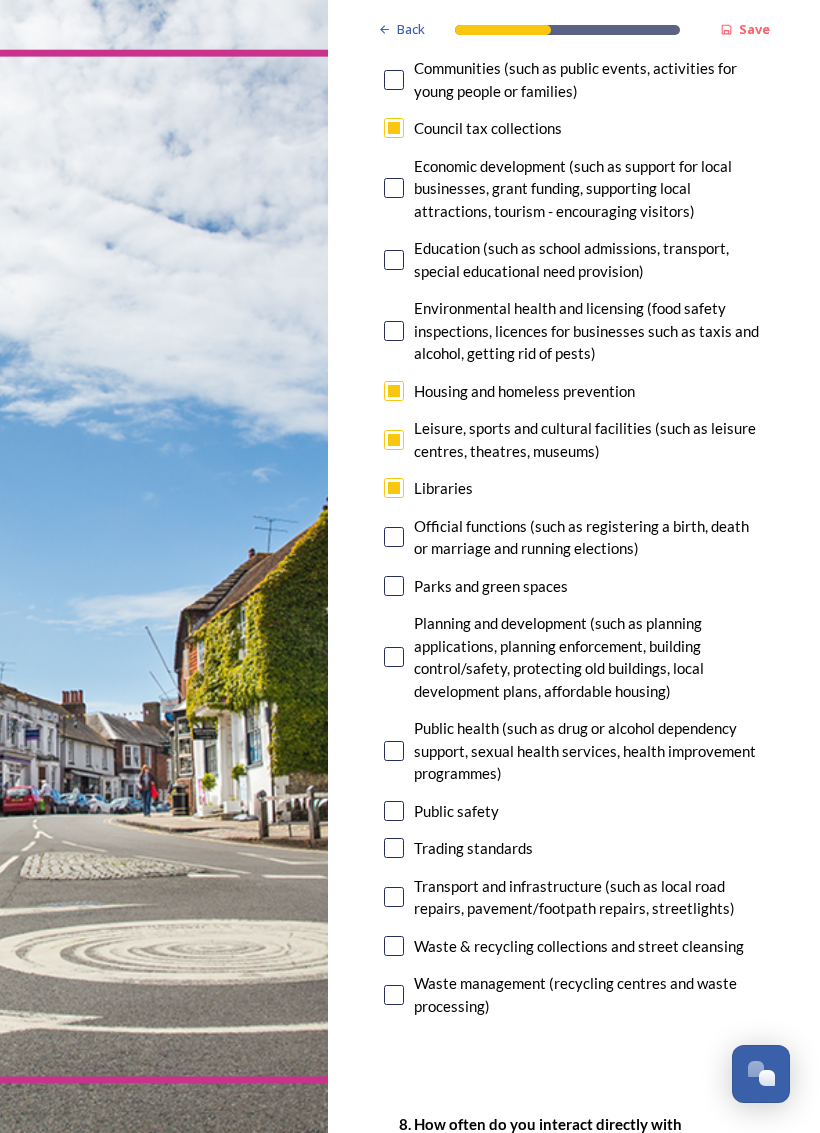 click at bounding box center [394, 586] 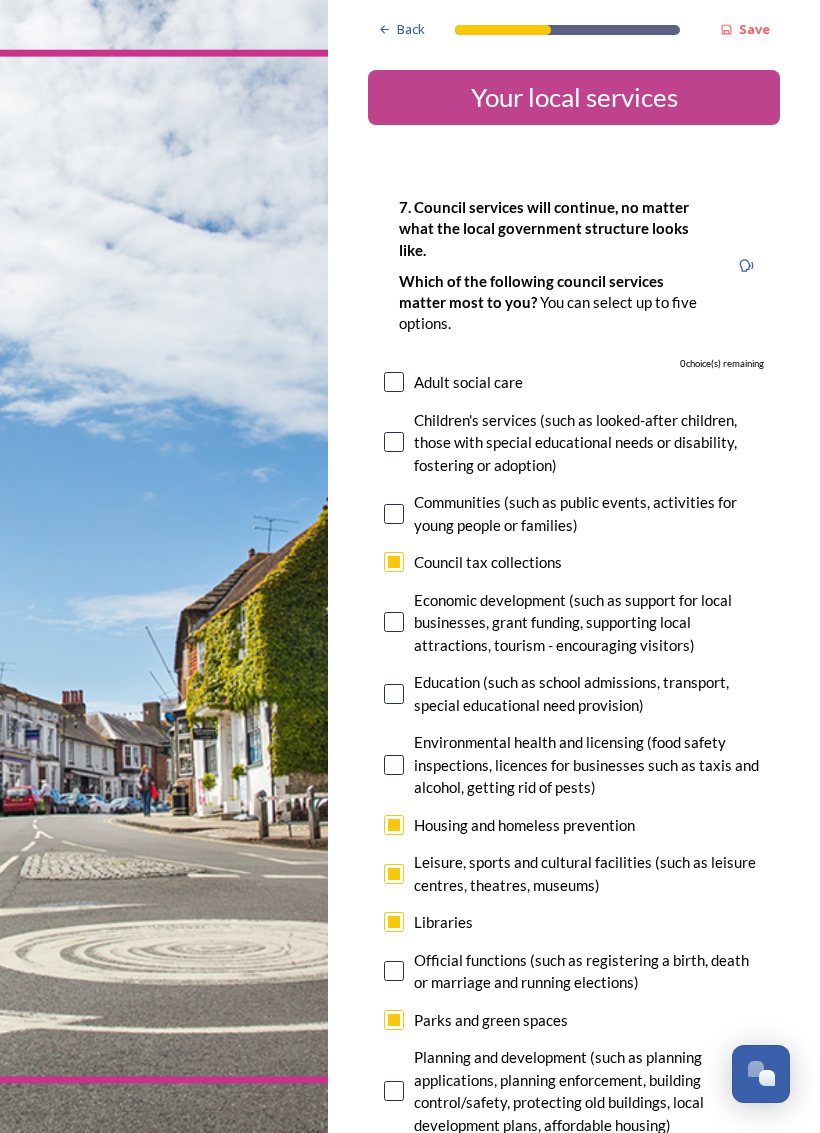 scroll, scrollTop: 0, scrollLeft: 0, axis: both 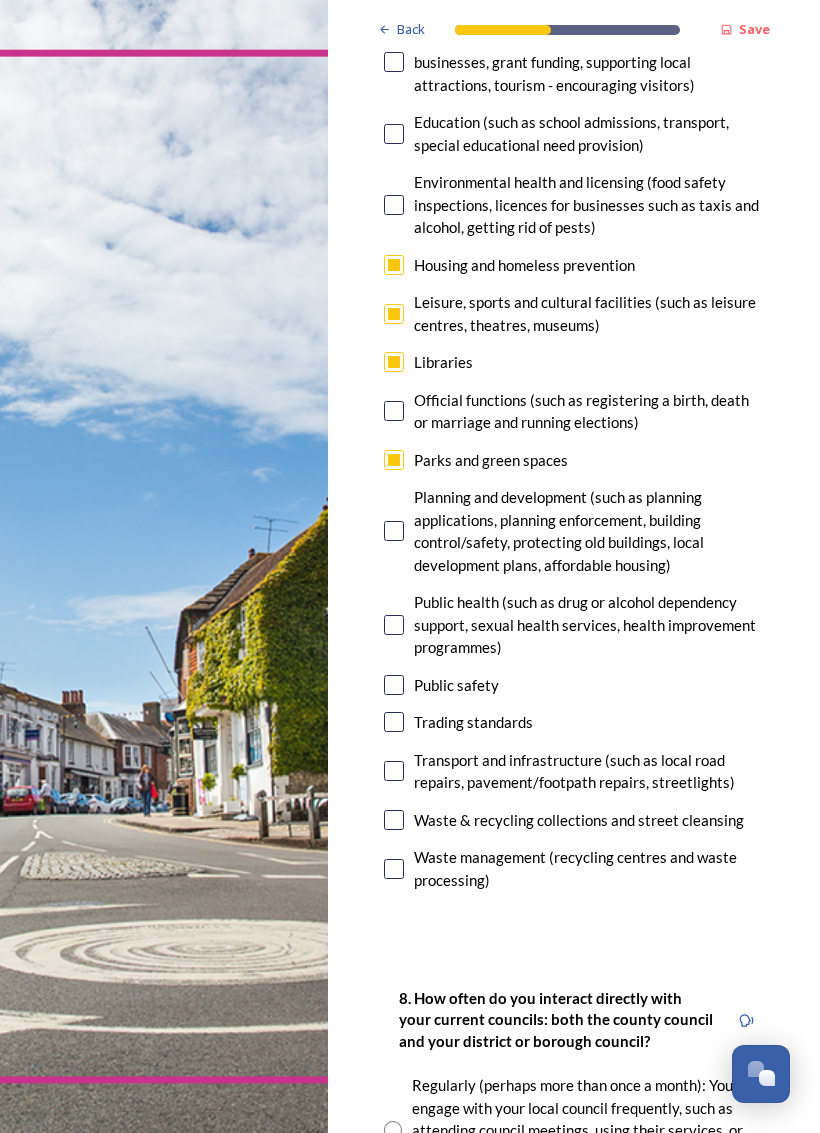 click at bounding box center [394, 869] 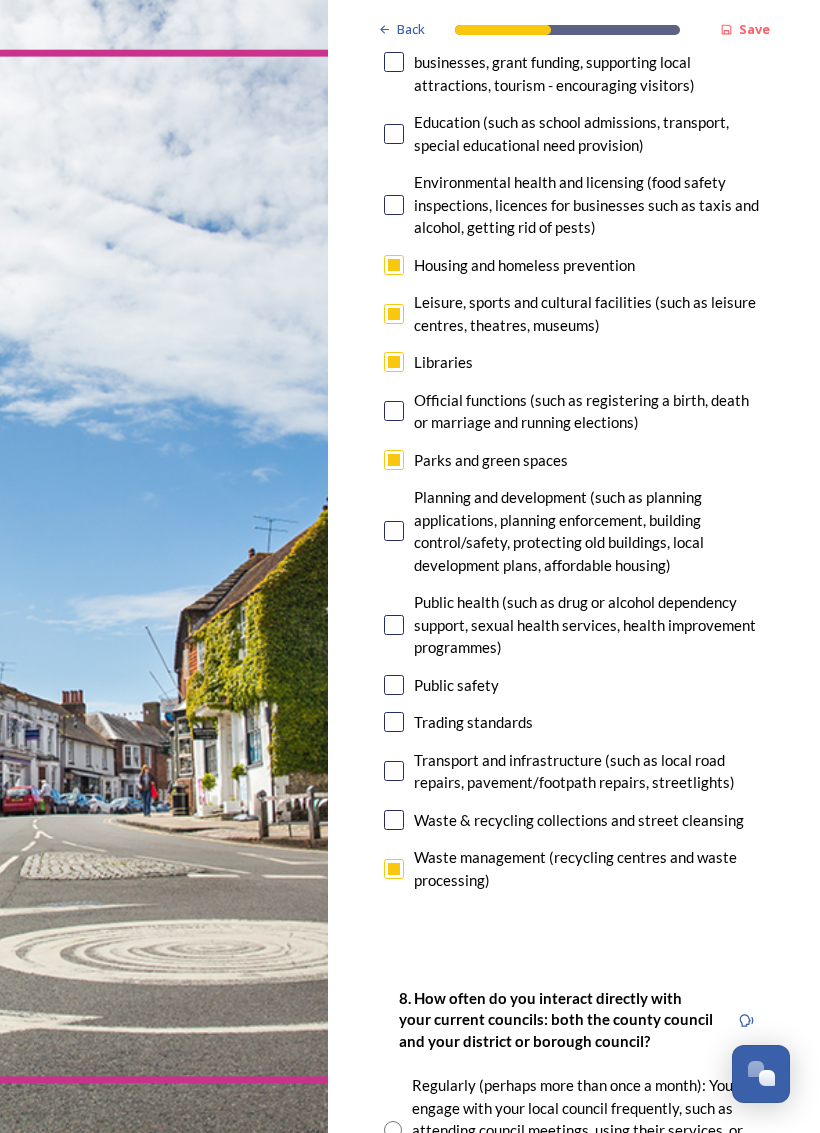 click at bounding box center (394, 820) 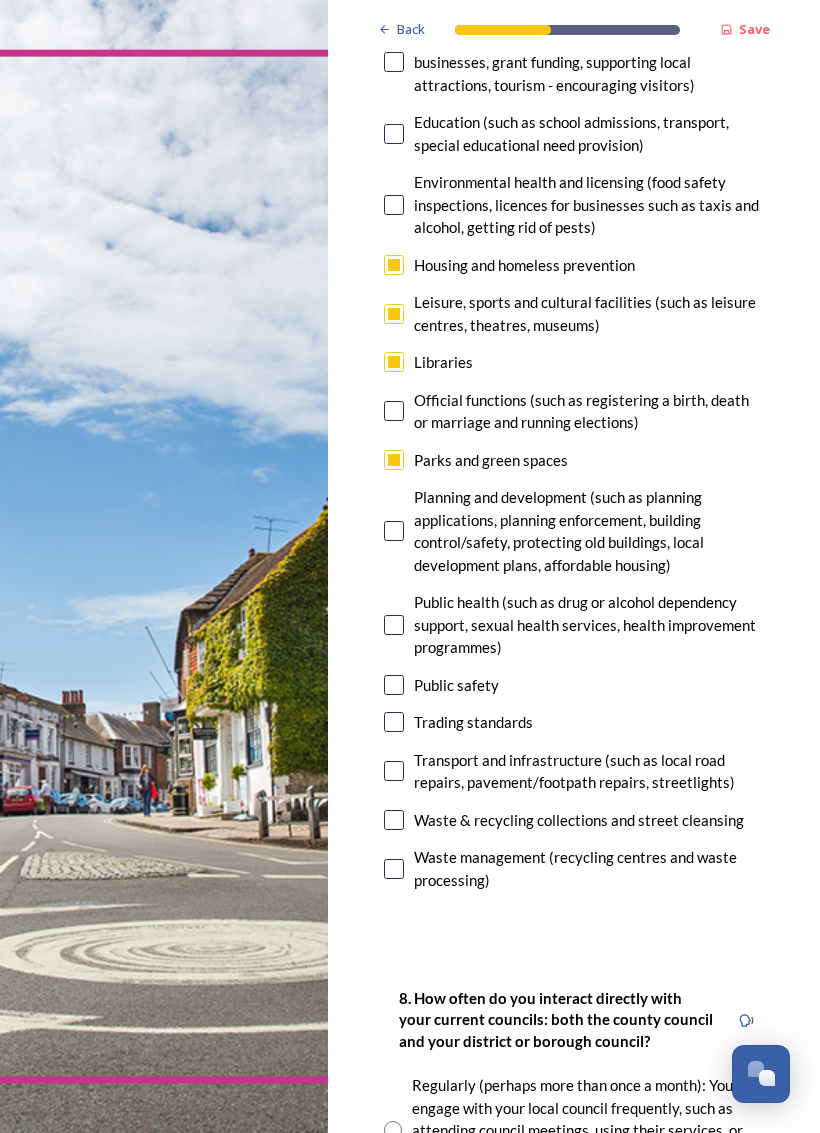 click at bounding box center (394, 820) 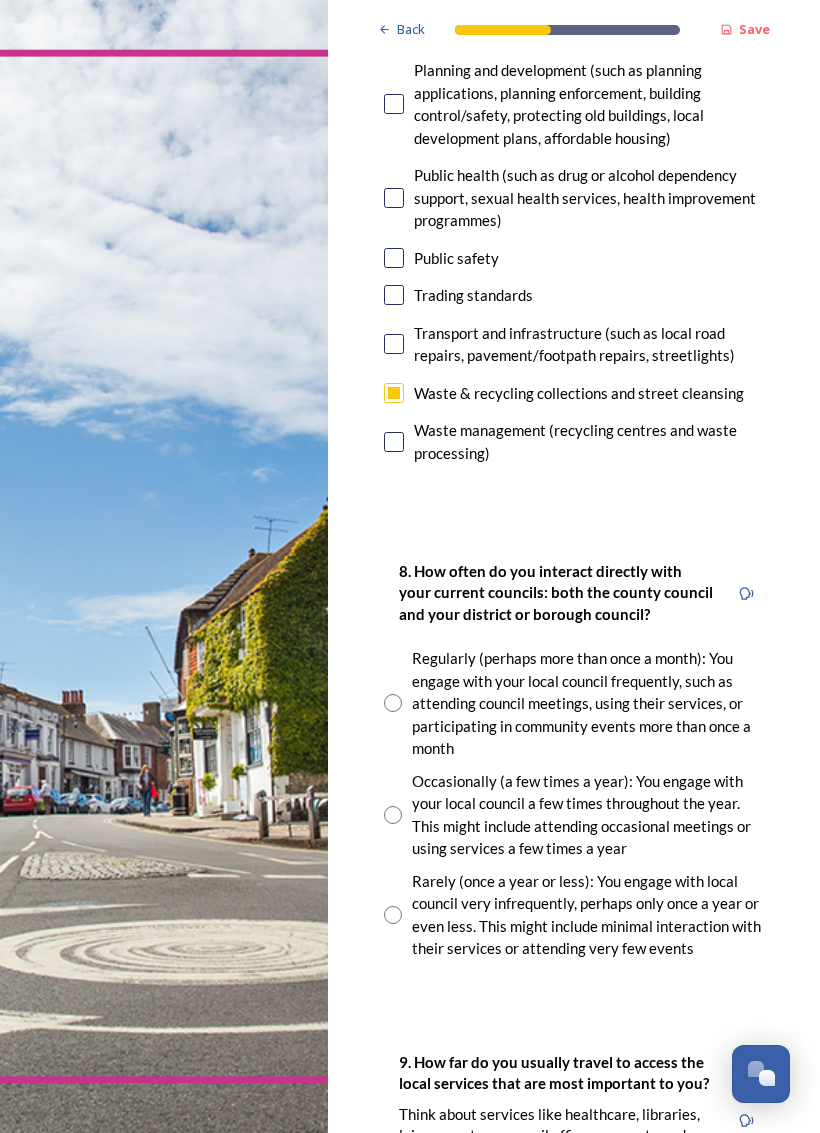 scroll, scrollTop: 988, scrollLeft: 0, axis: vertical 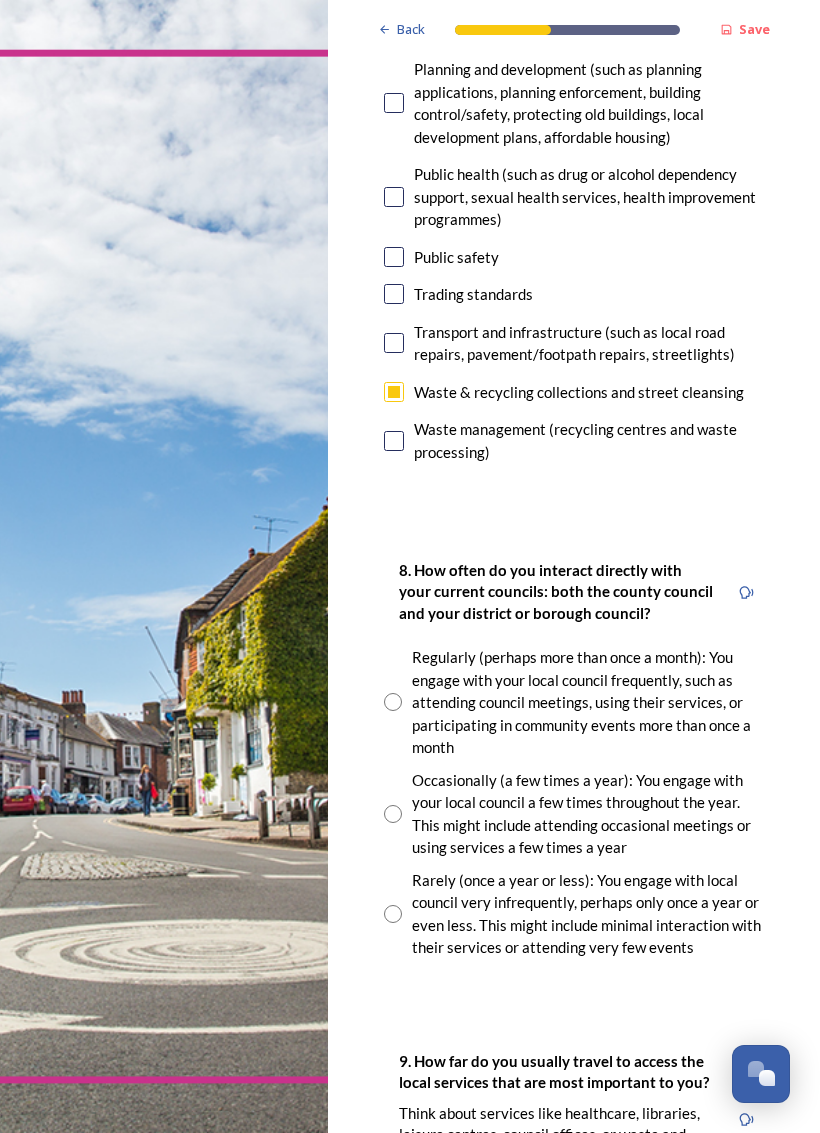 click at bounding box center (393, 702) 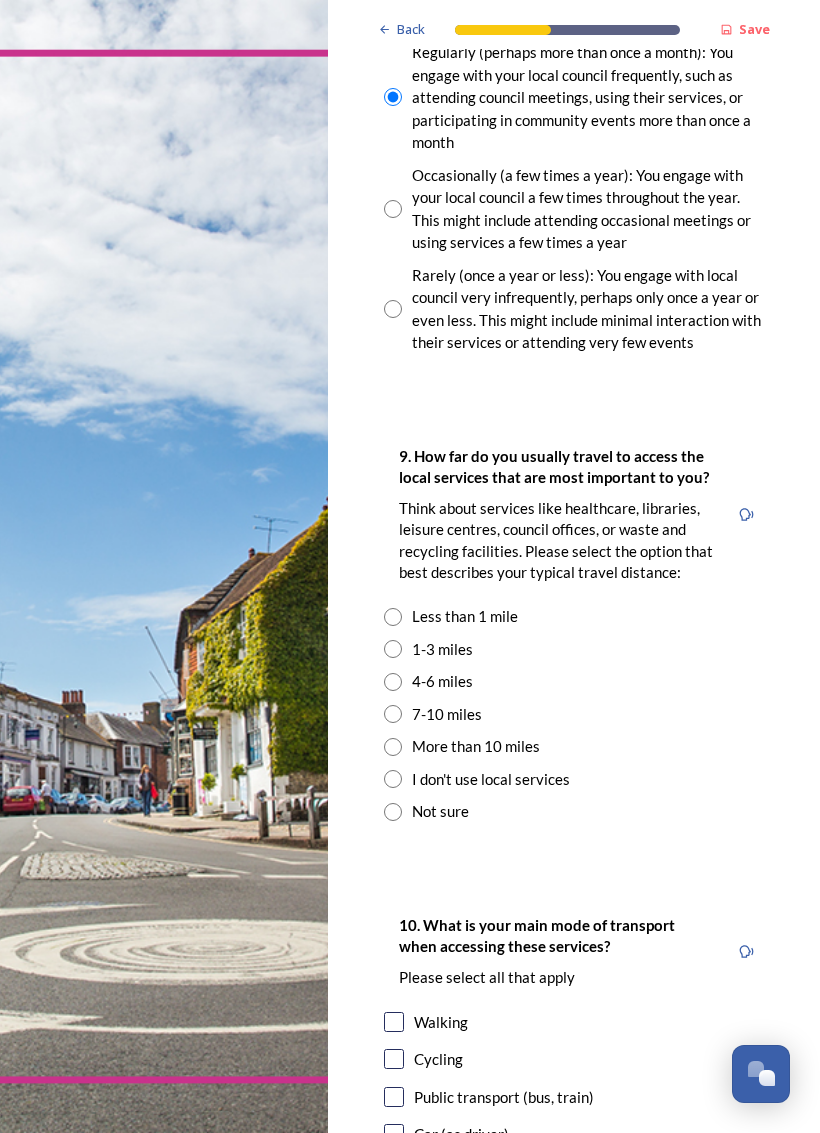 scroll, scrollTop: 1594, scrollLeft: 0, axis: vertical 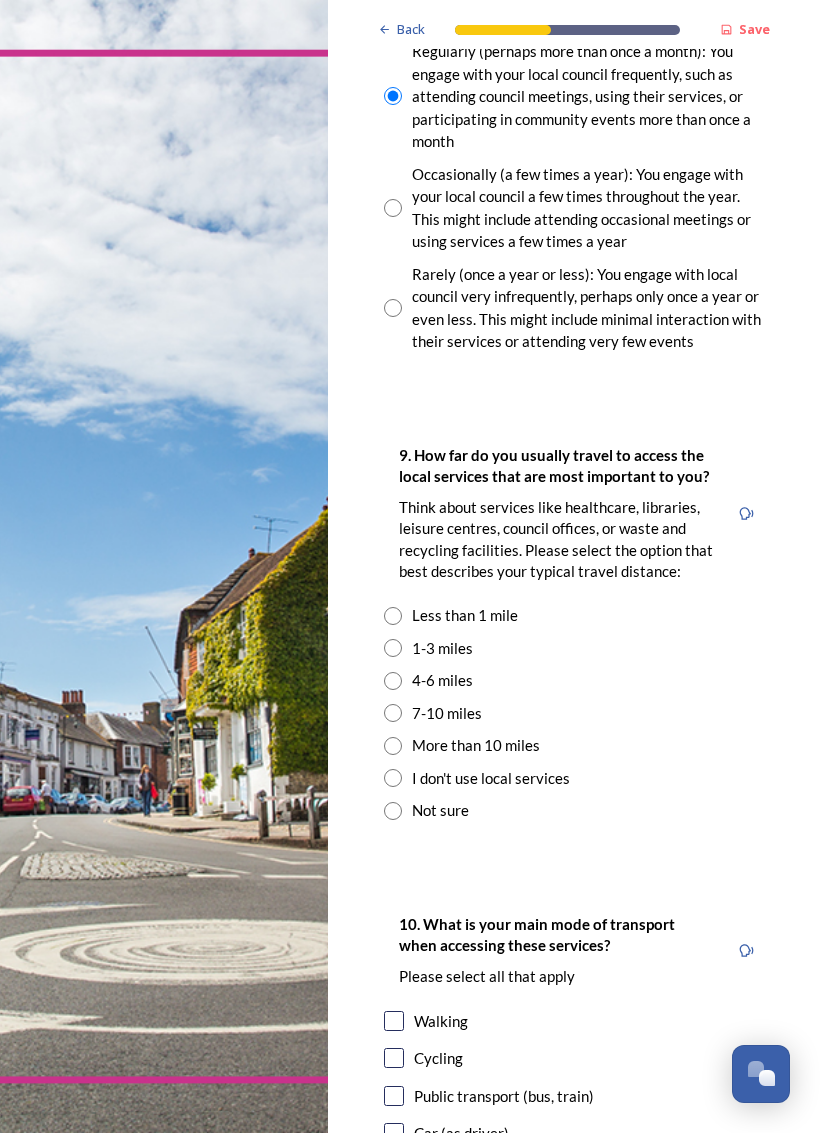click at bounding box center (393, 648) 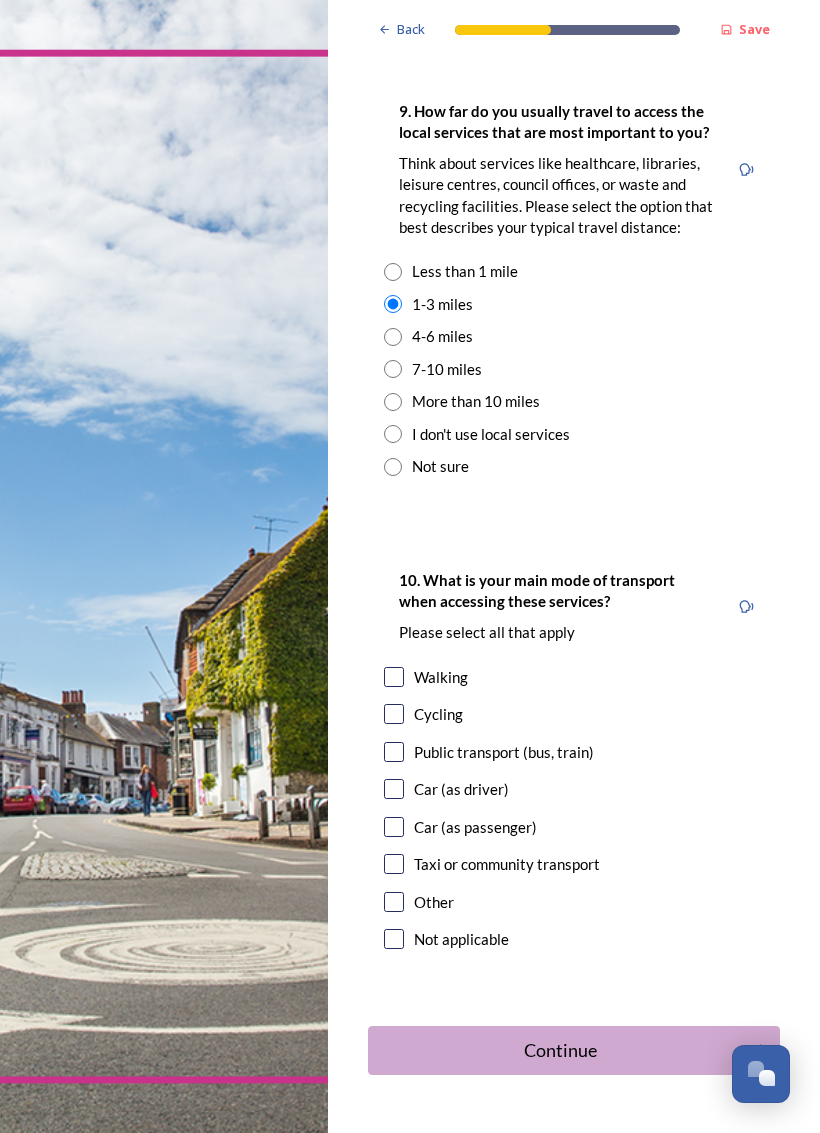 scroll, scrollTop: 1936, scrollLeft: 0, axis: vertical 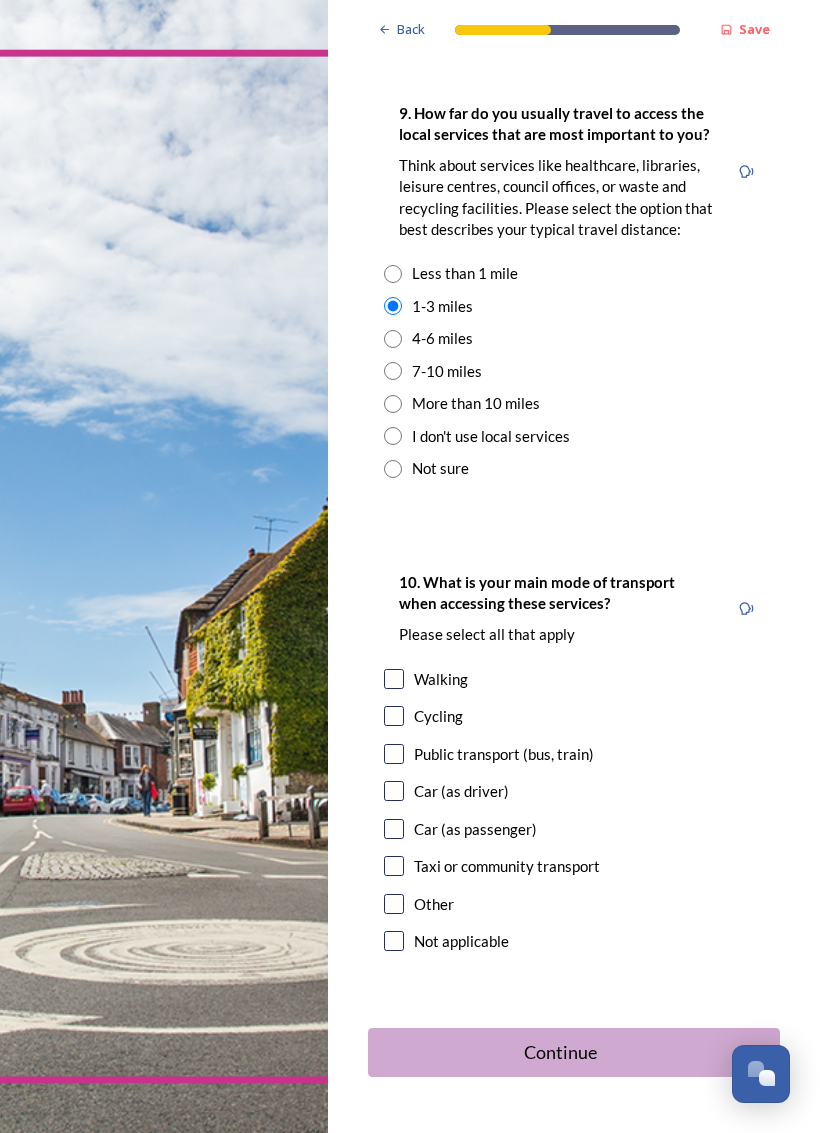 click at bounding box center [394, 679] 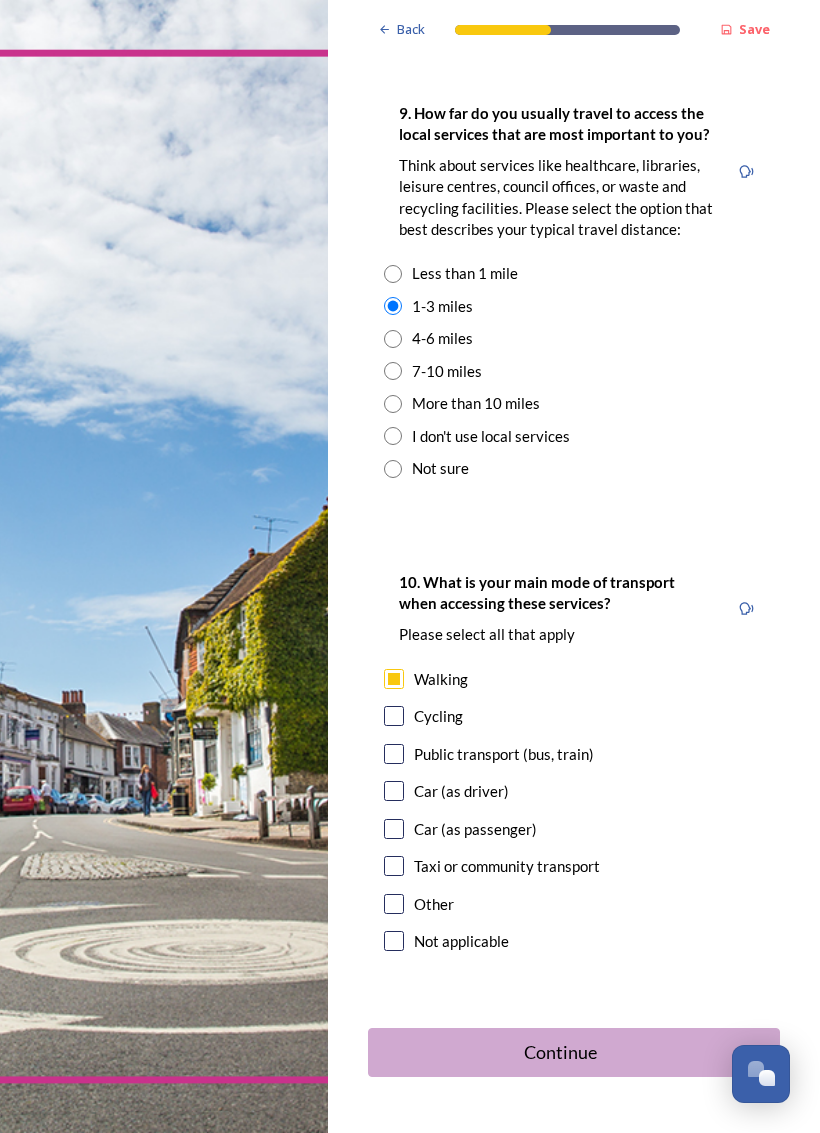 click at bounding box center (394, 791) 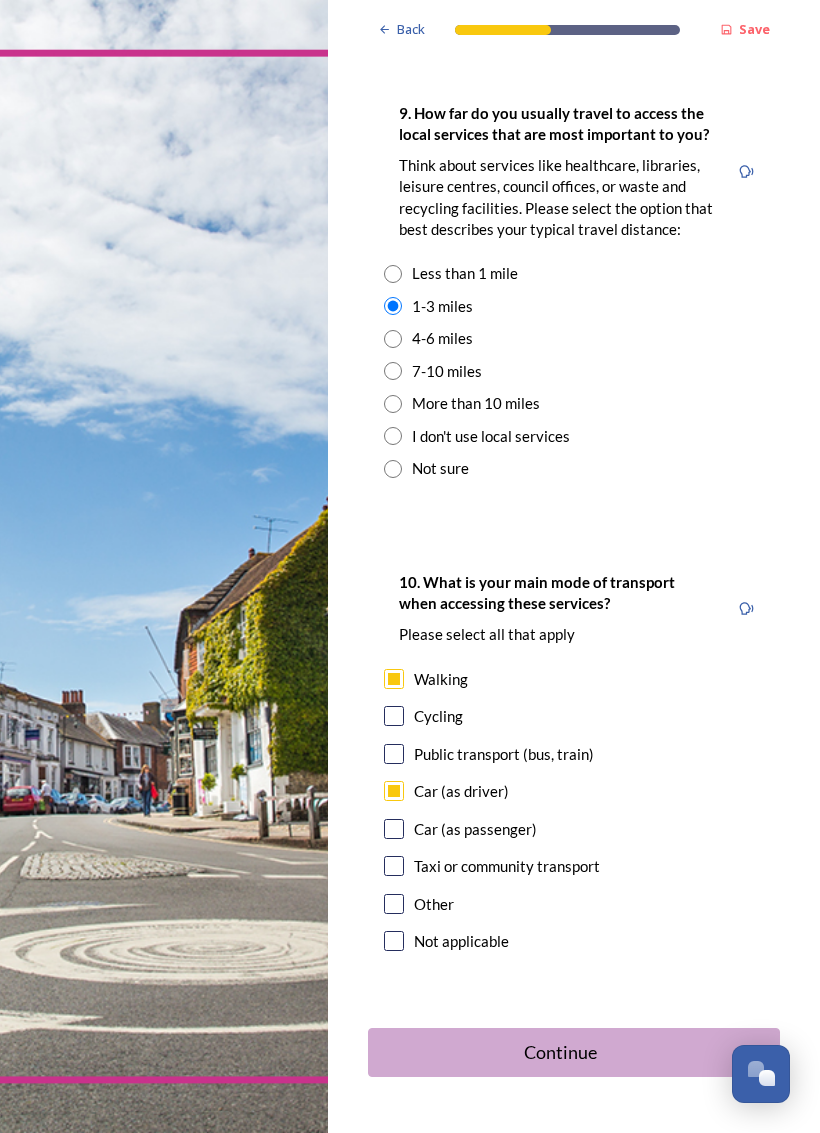 click at bounding box center (394, 716) 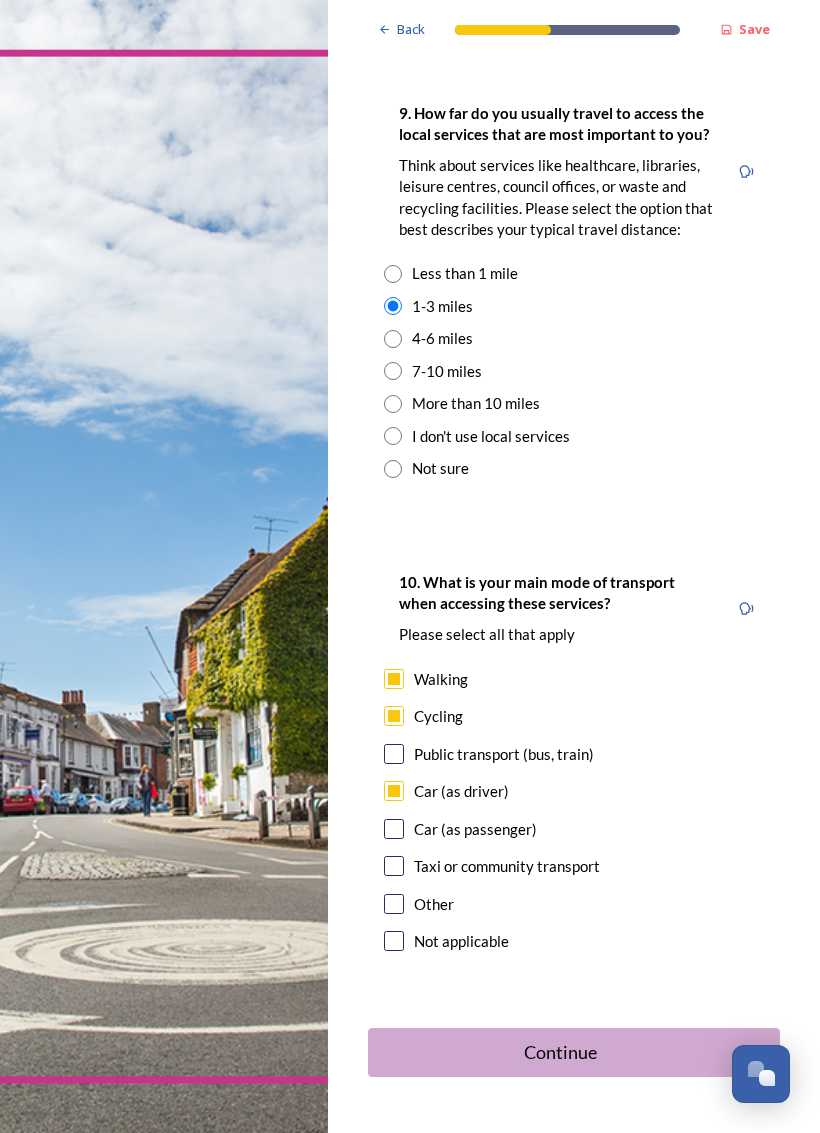 click on "Continue" at bounding box center (560, 1052) 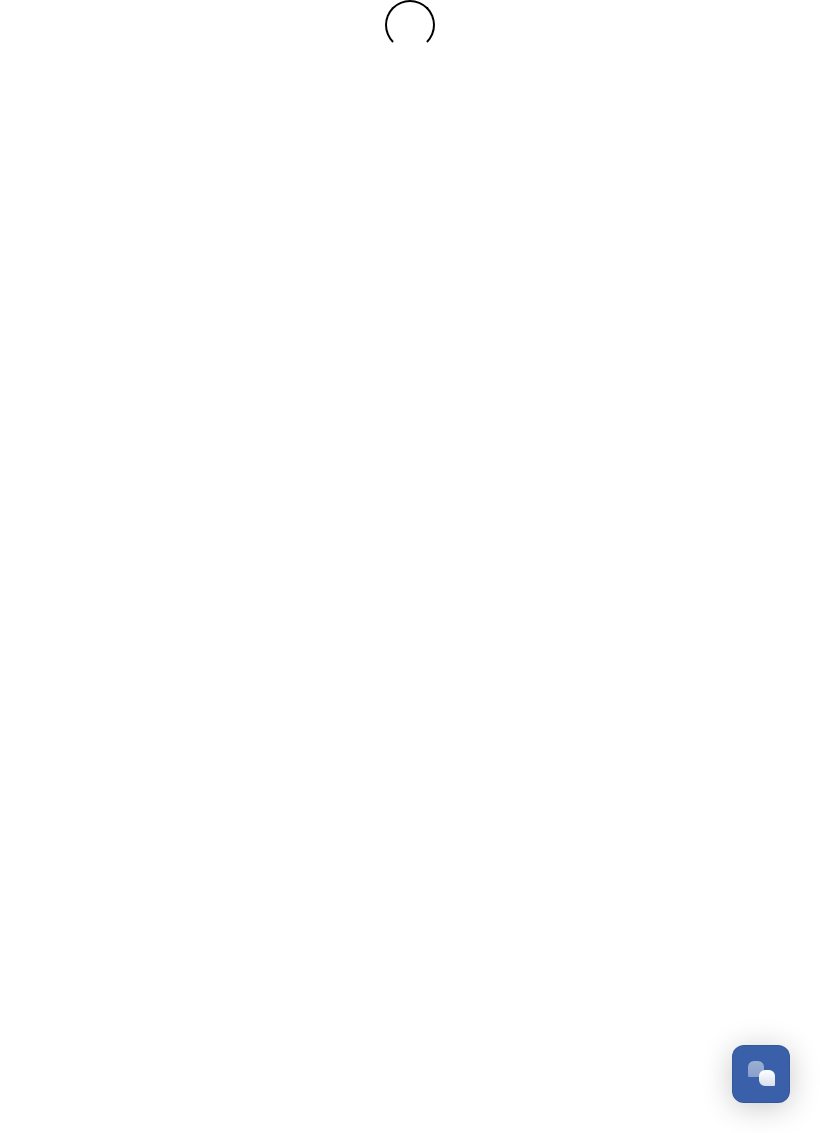 click at bounding box center (410, 566) 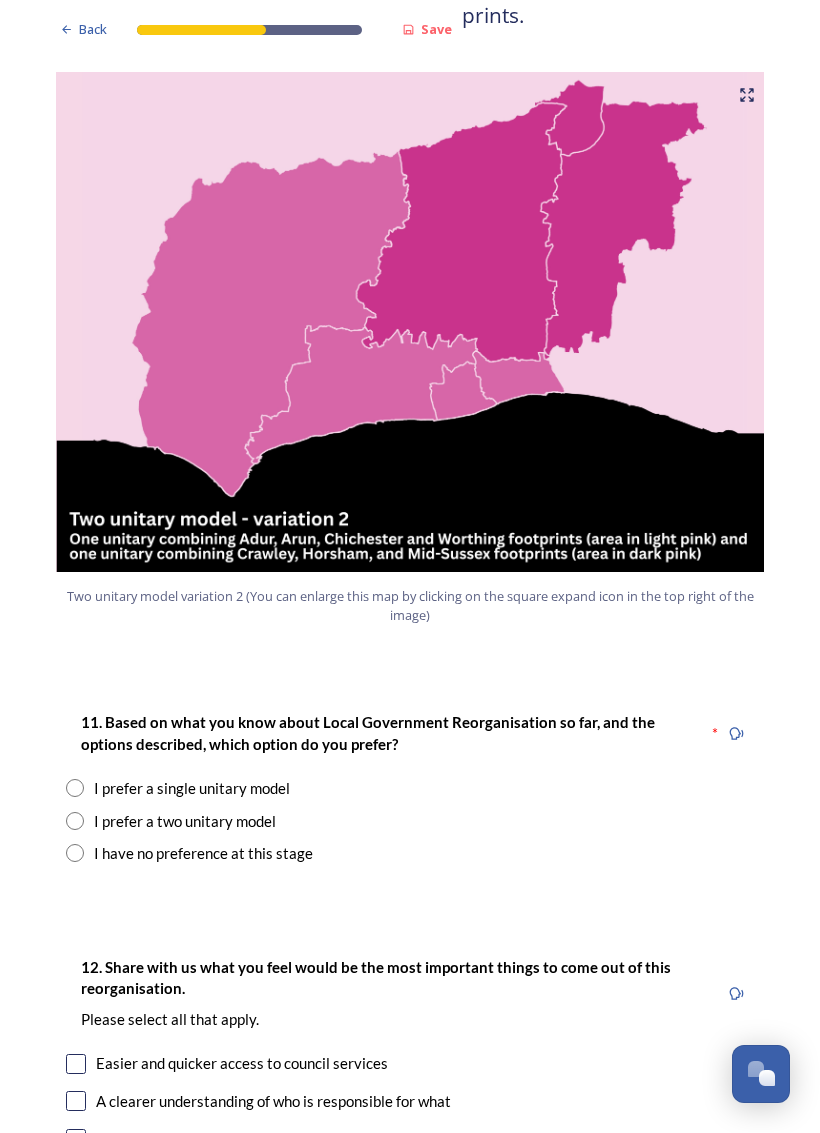 scroll, scrollTop: 2029, scrollLeft: 0, axis: vertical 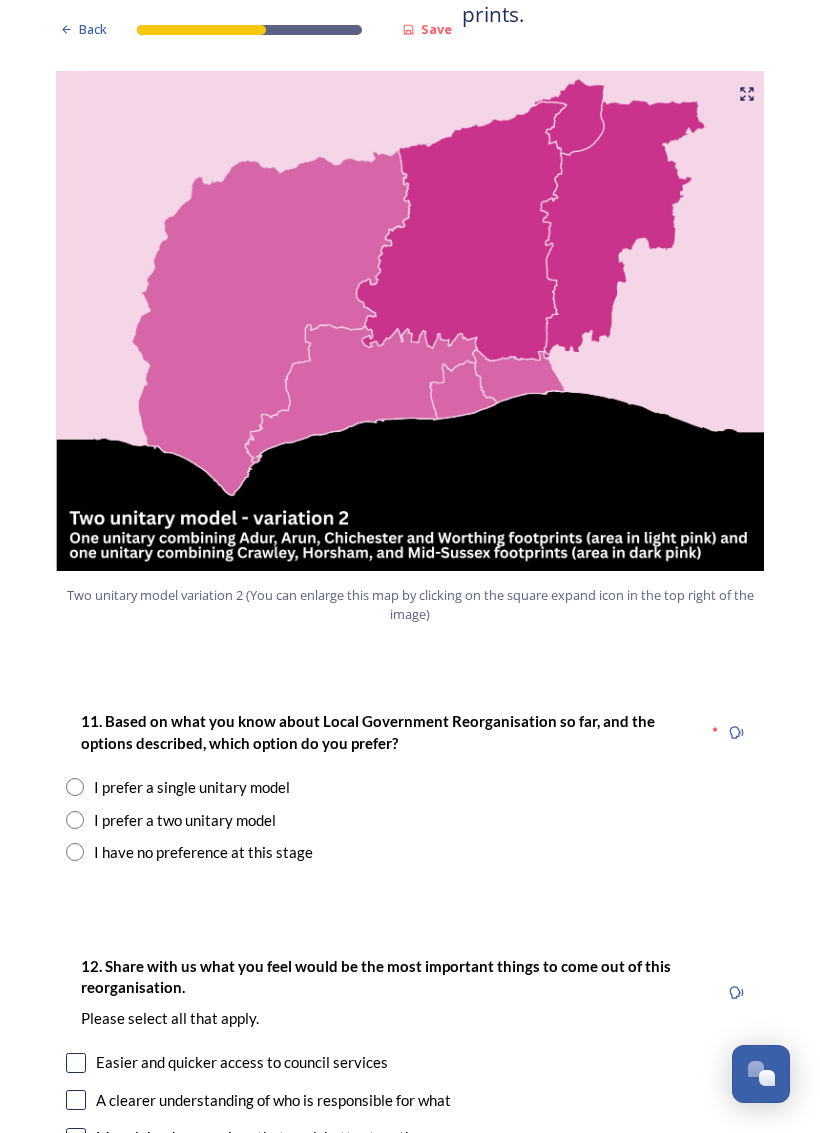 click at bounding box center (75, 820) 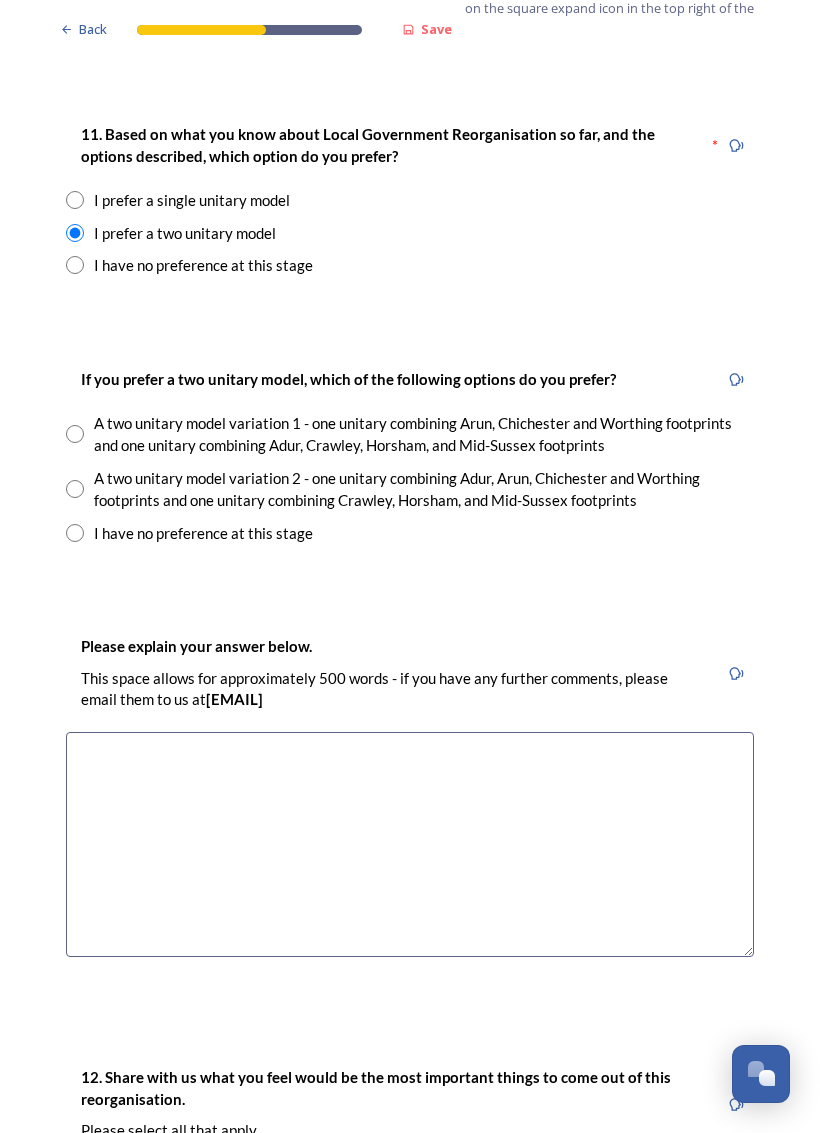 scroll, scrollTop: 2616, scrollLeft: 0, axis: vertical 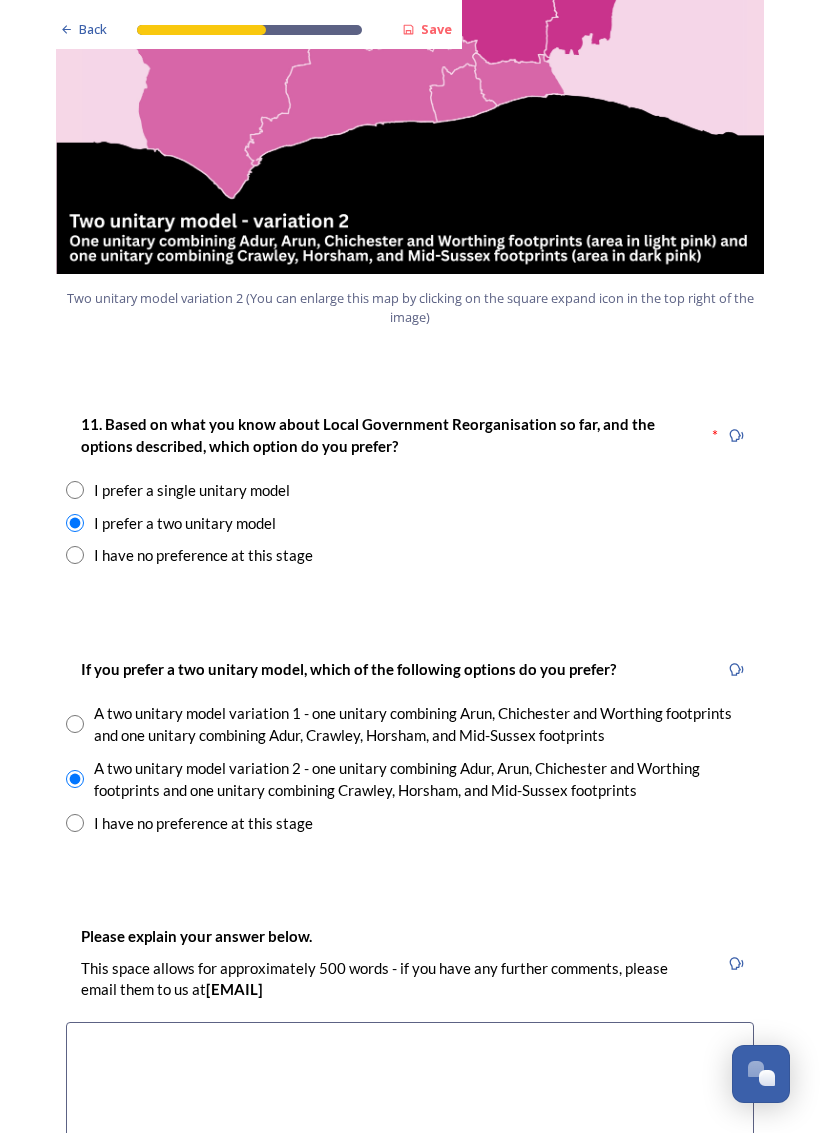 click on "I have no preference at this stage" at bounding box center (410, 555) 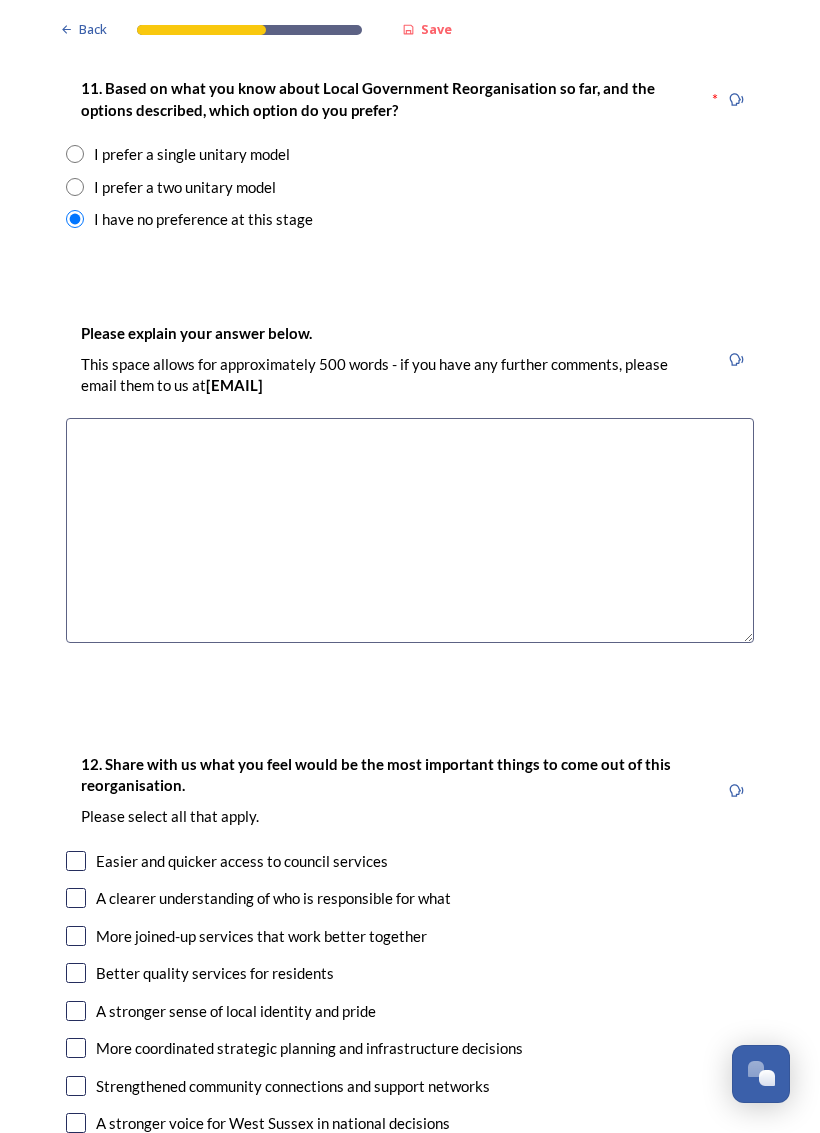 scroll, scrollTop: 2661, scrollLeft: 0, axis: vertical 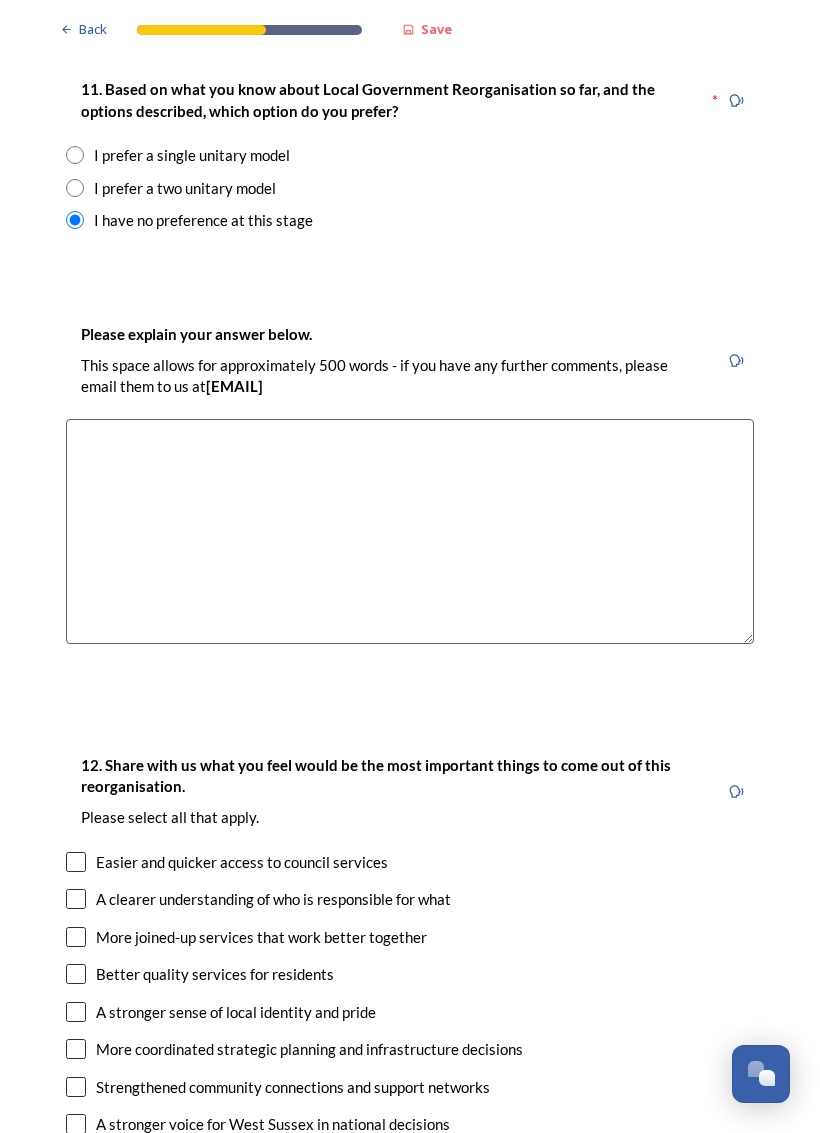 click at bounding box center [410, 531] 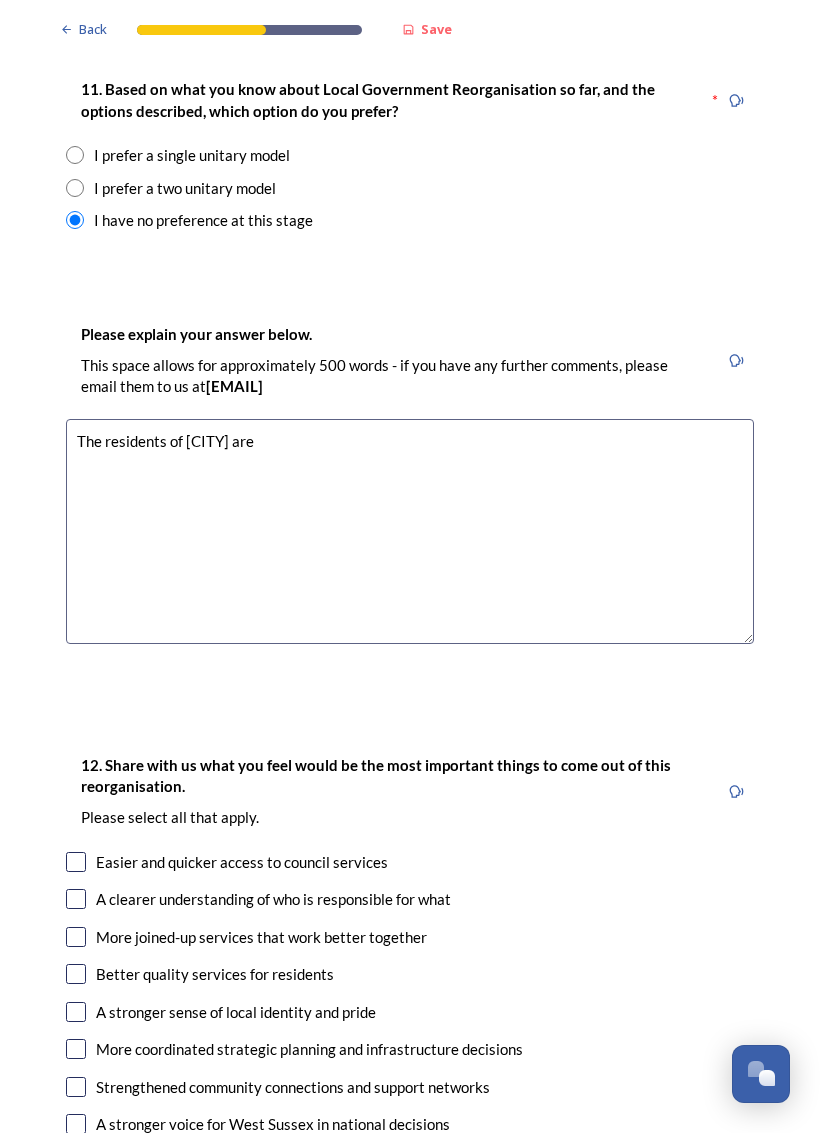click on "The residents of [CITY] are" at bounding box center [410, 531] 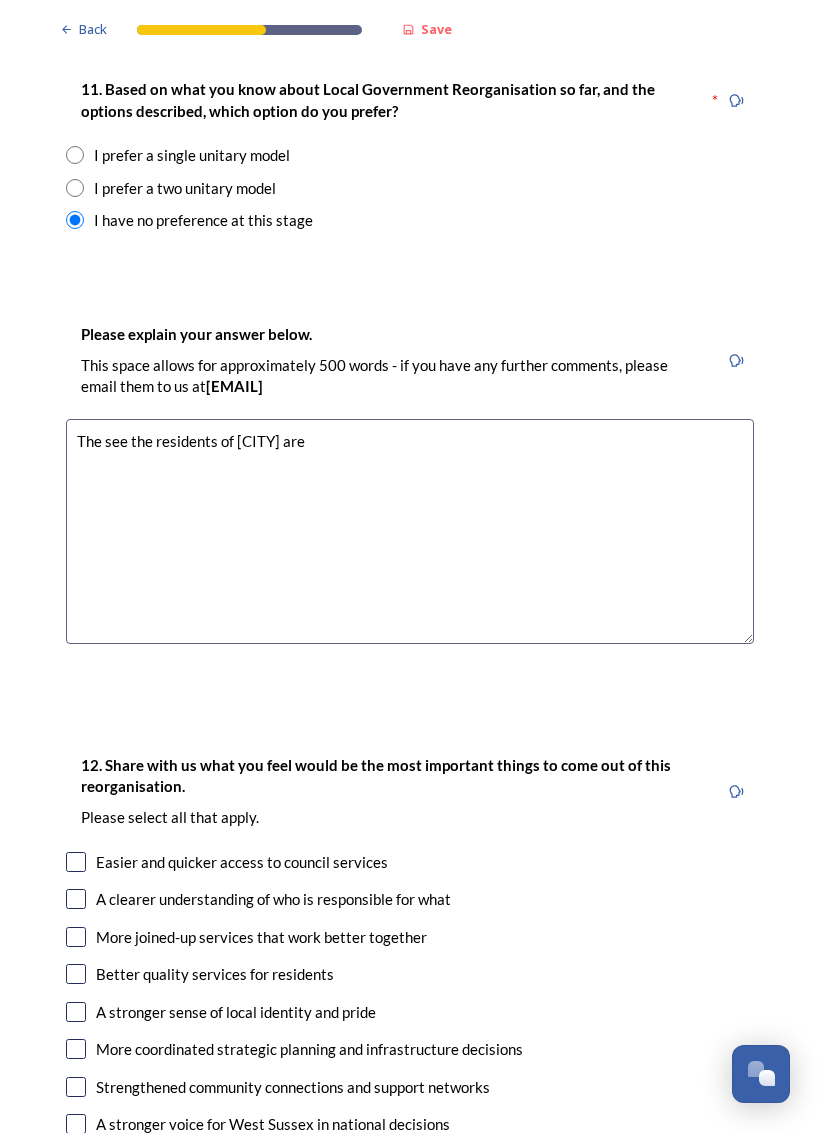 click on "The see the residents of [CITY] are" at bounding box center (410, 531) 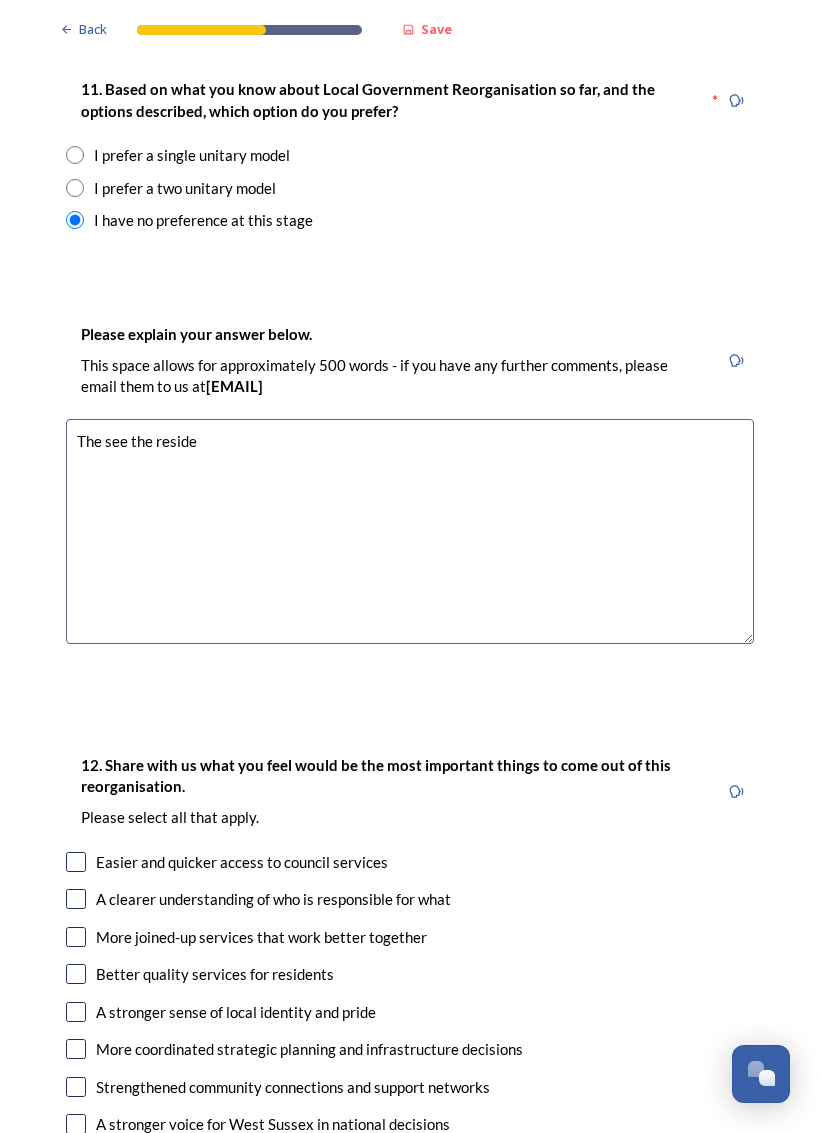 type on "The see" 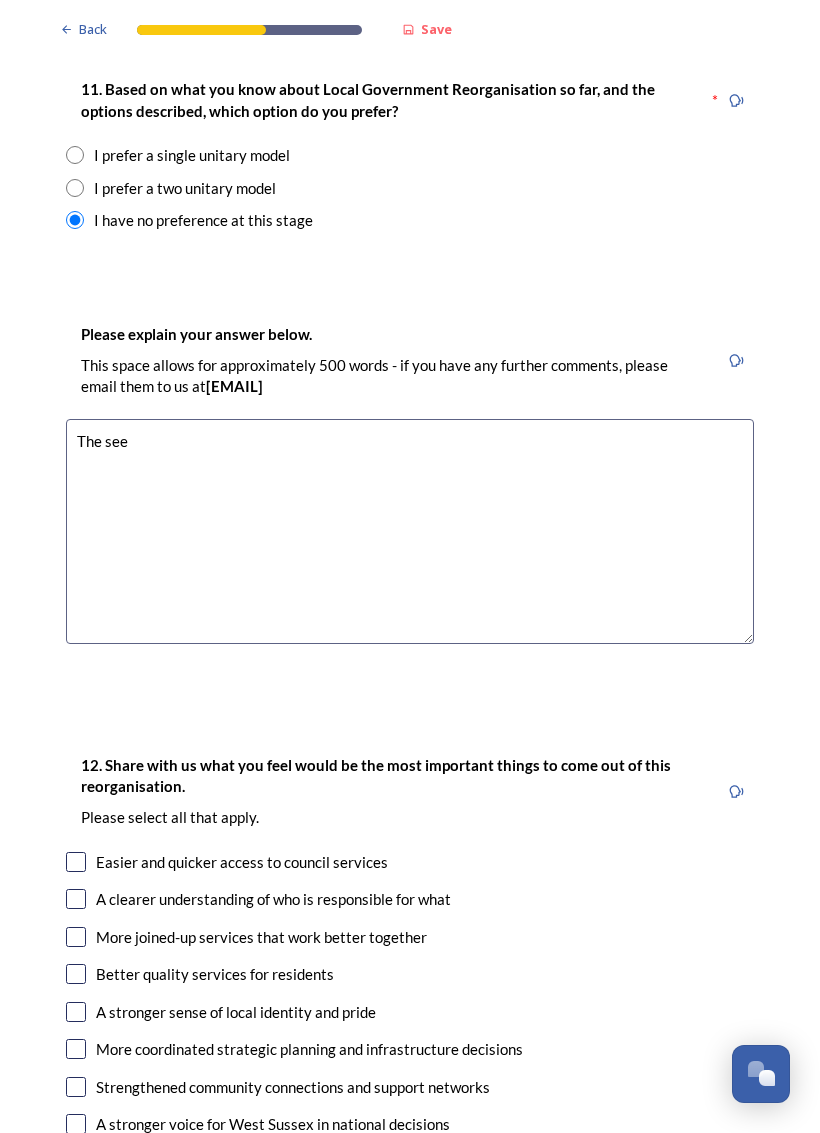 type 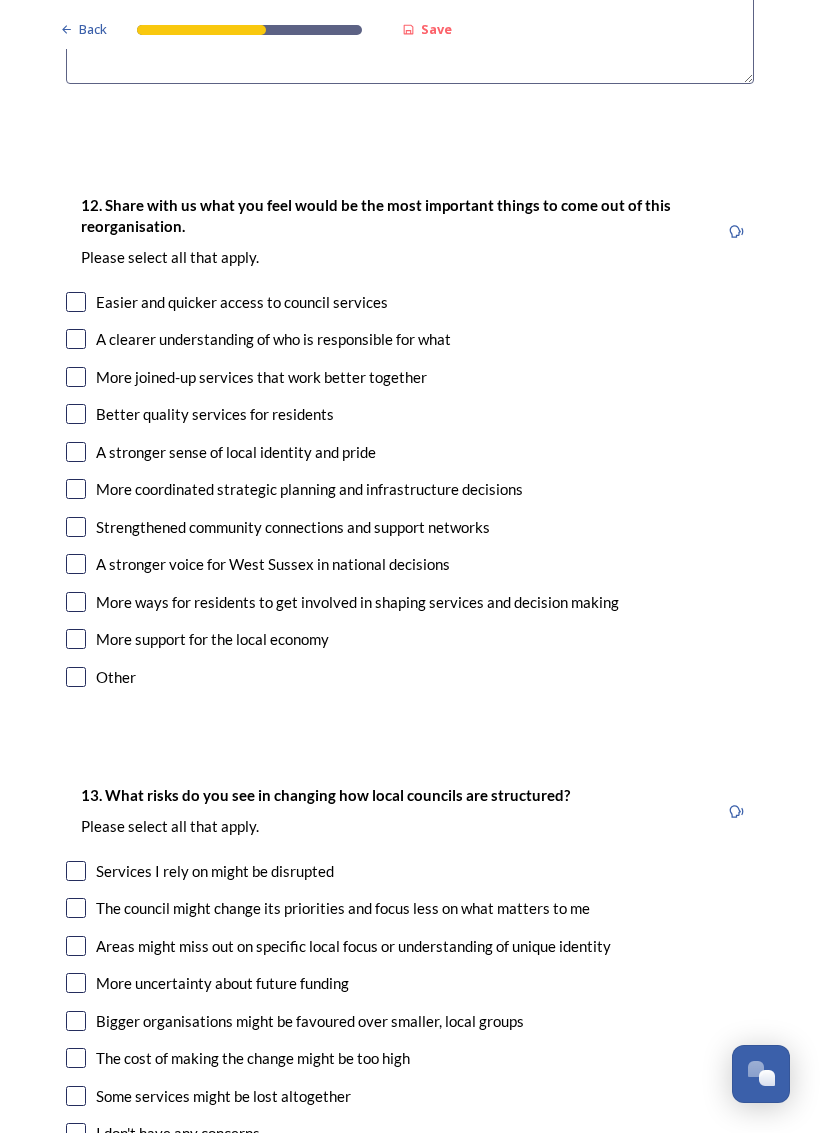 scroll, scrollTop: 3221, scrollLeft: 0, axis: vertical 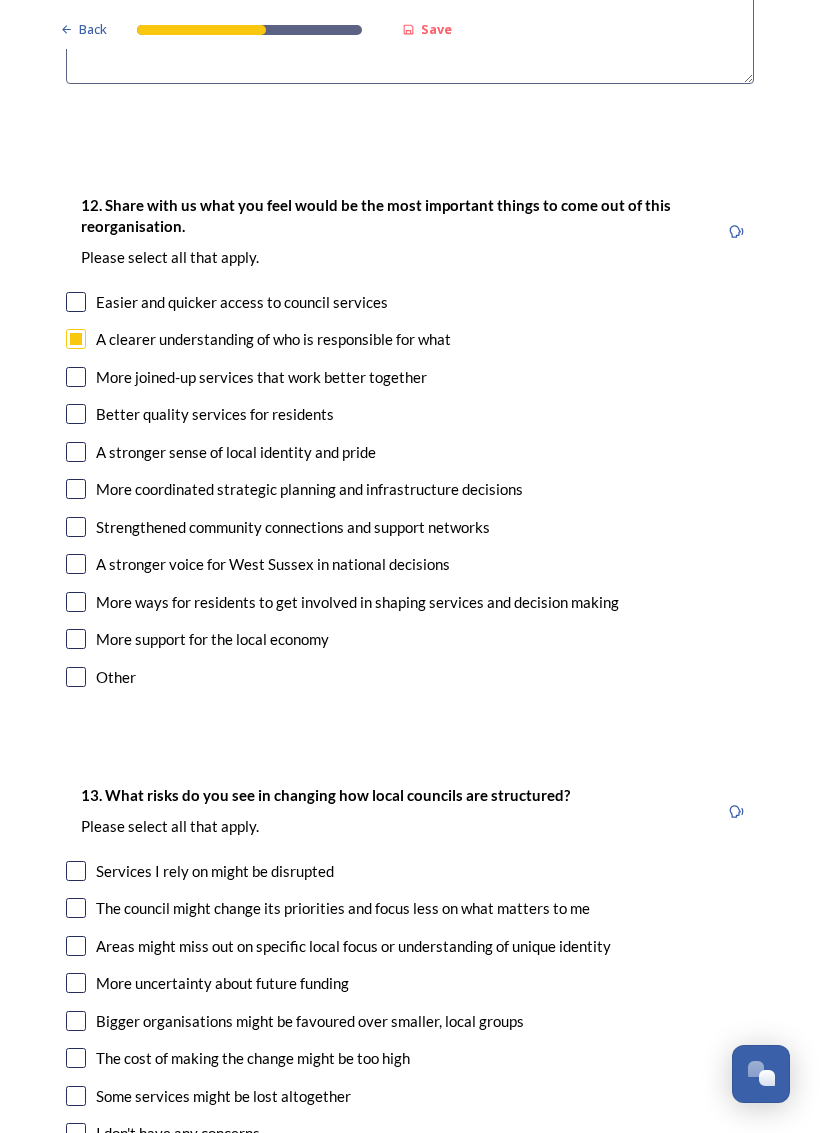 click at bounding box center [76, 302] 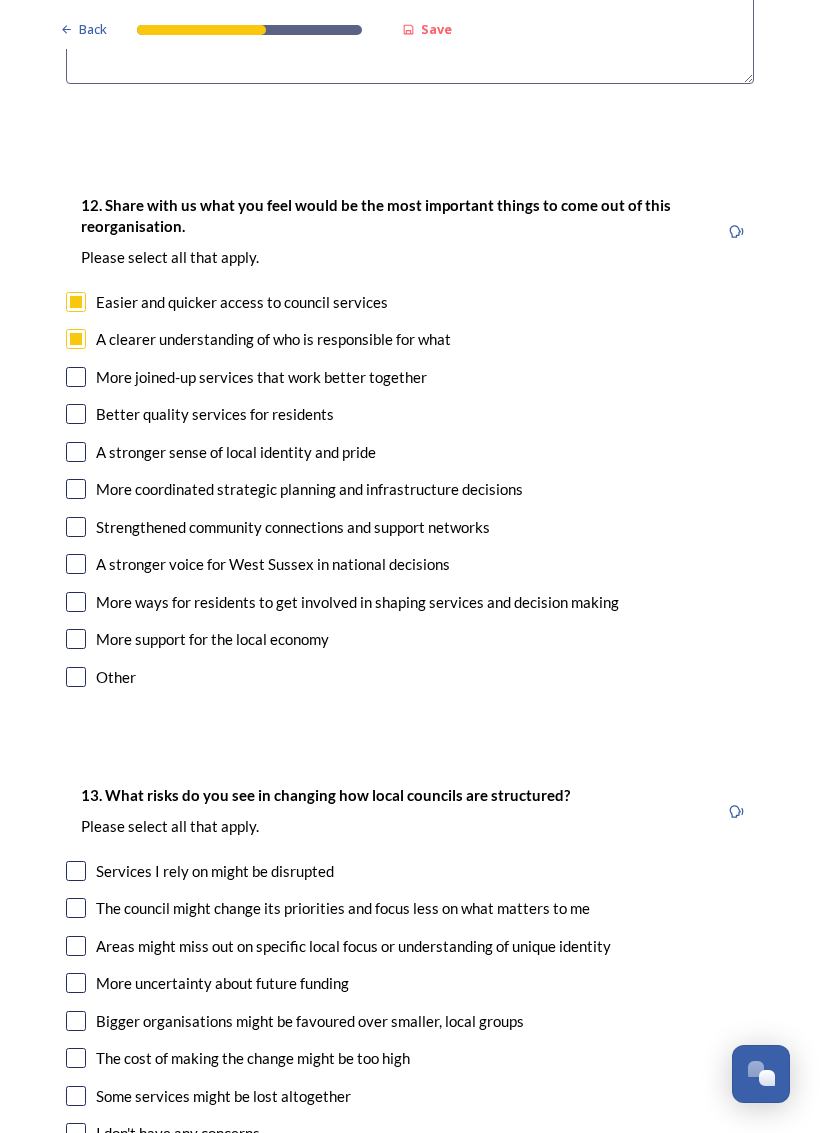 click at bounding box center (76, 377) 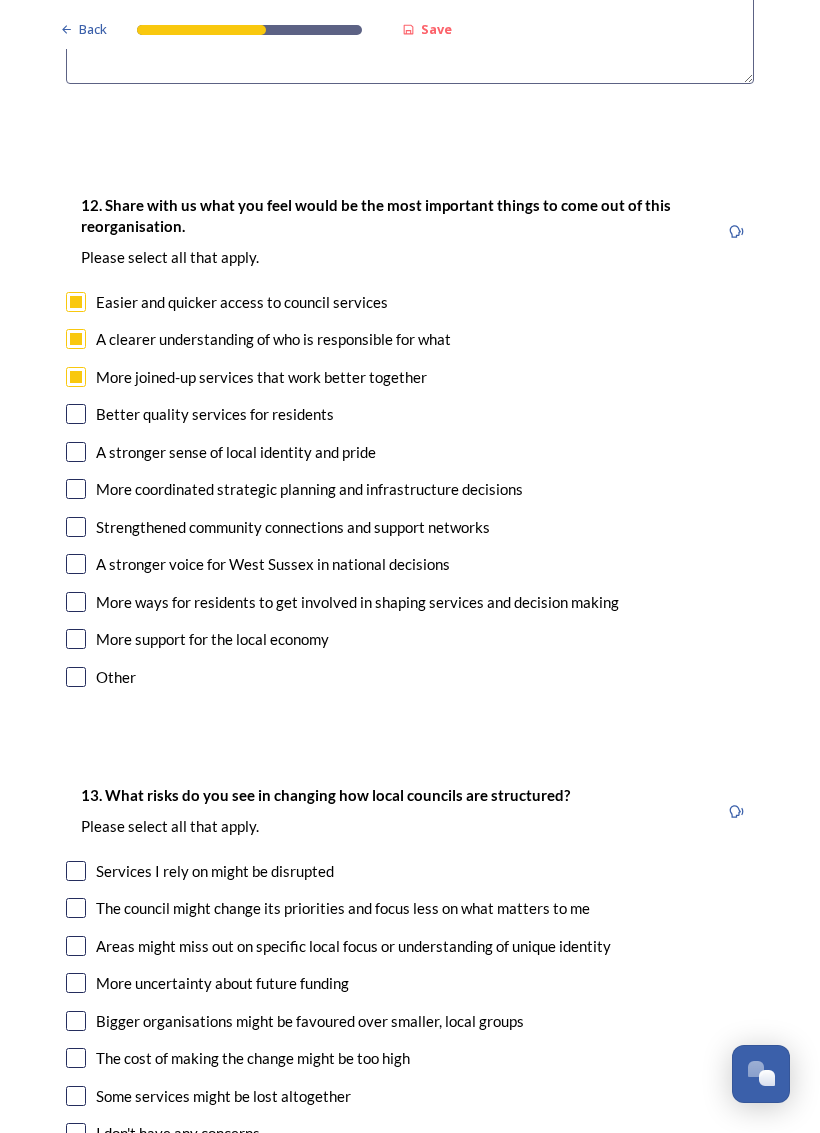 scroll, scrollTop: 3221, scrollLeft: 0, axis: vertical 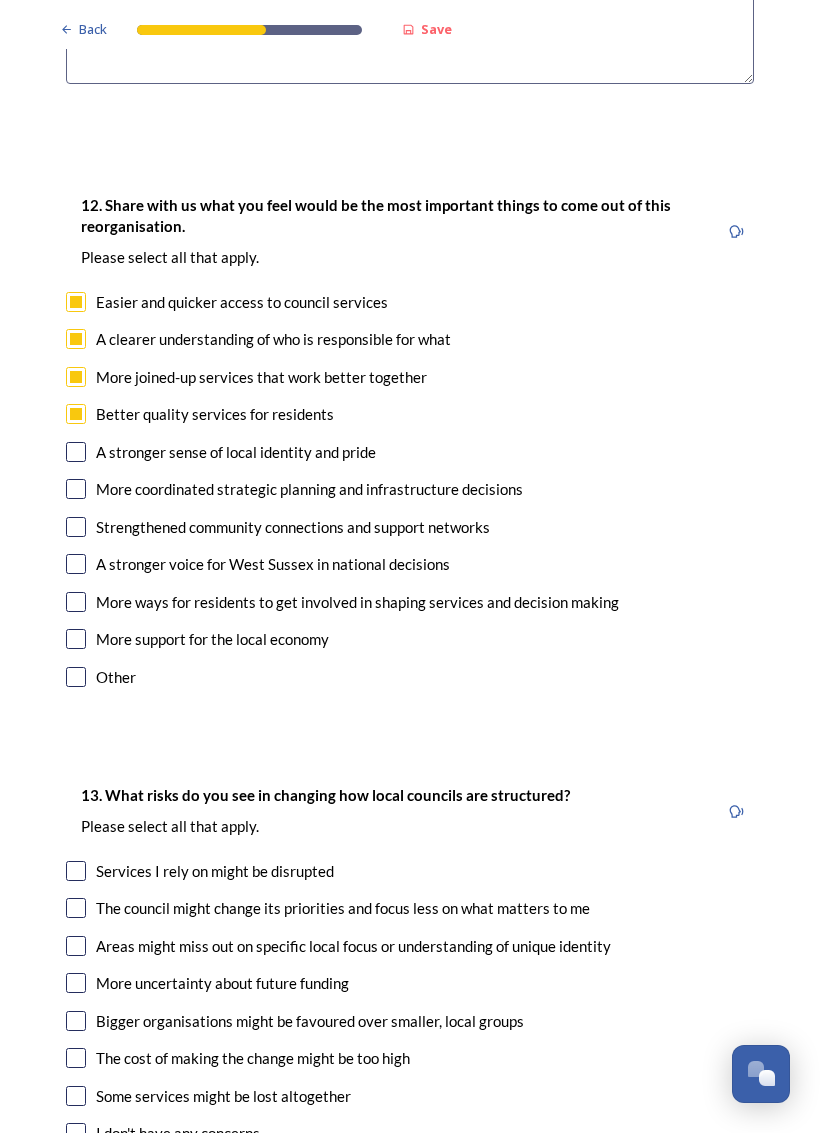 click at bounding box center (76, 452) 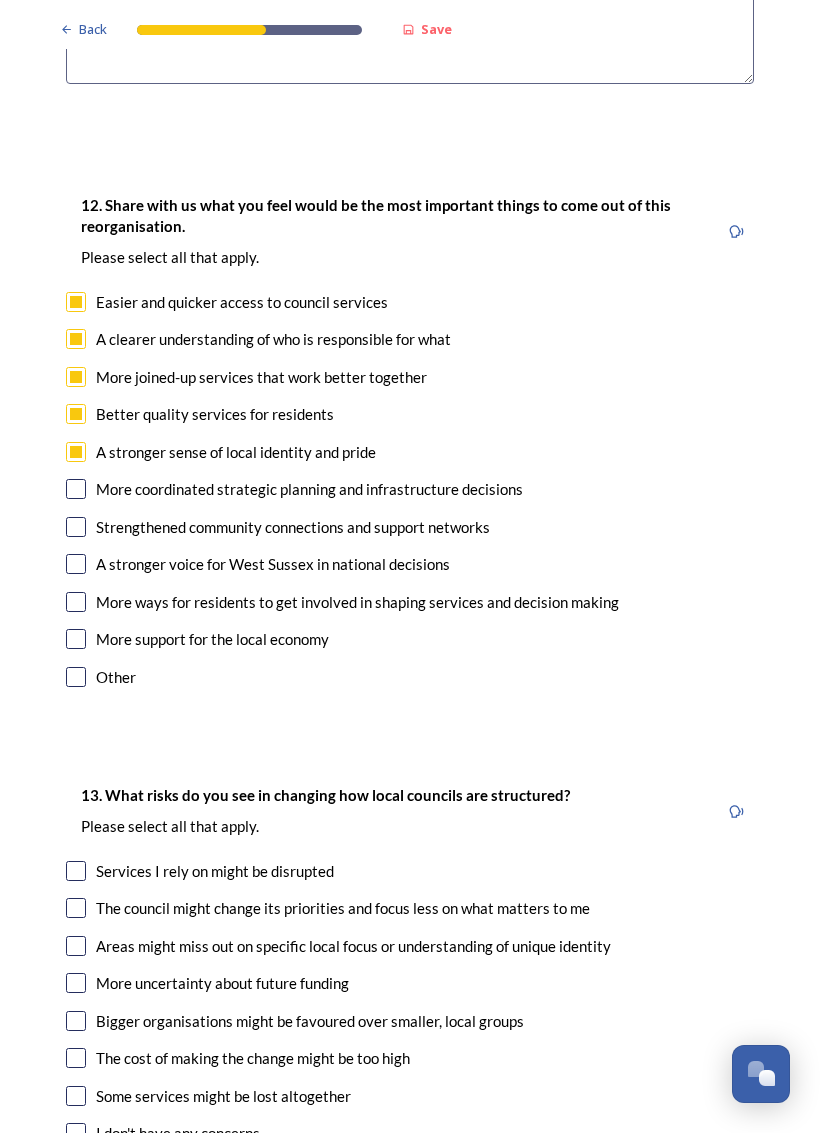 click at bounding box center [76, 489] 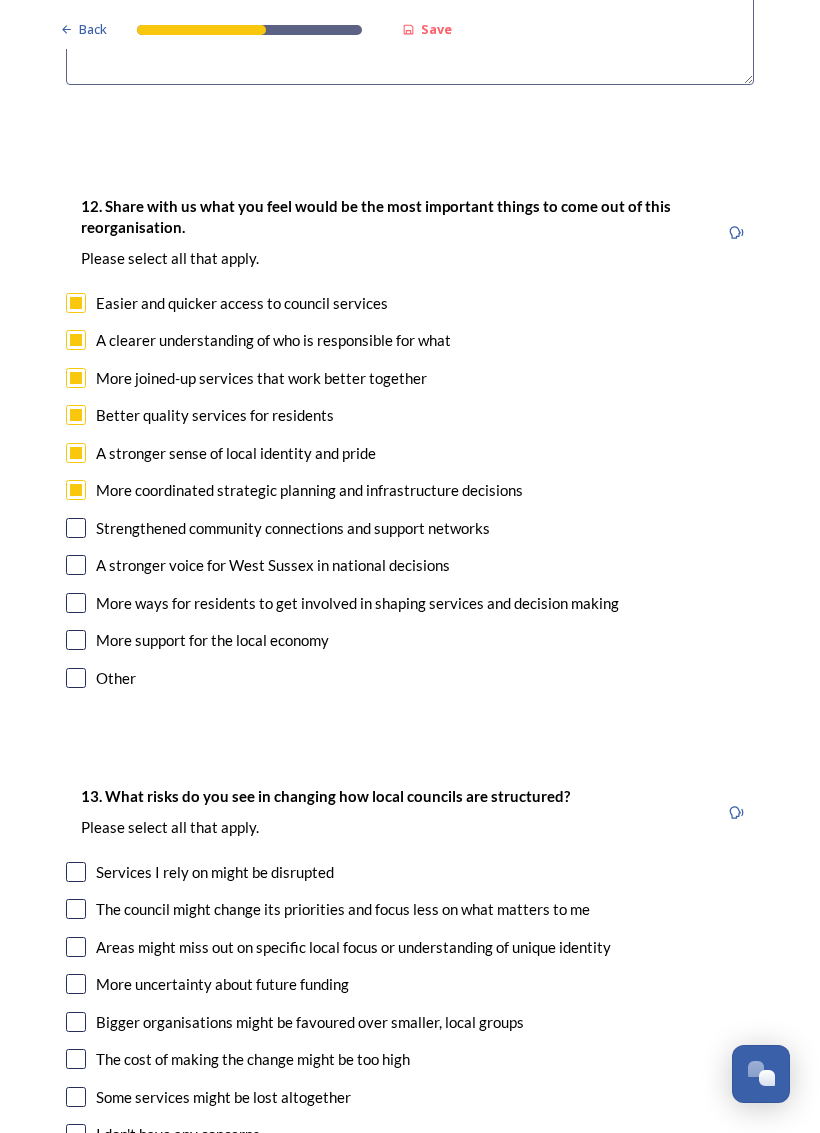 scroll, scrollTop: 3220, scrollLeft: 0, axis: vertical 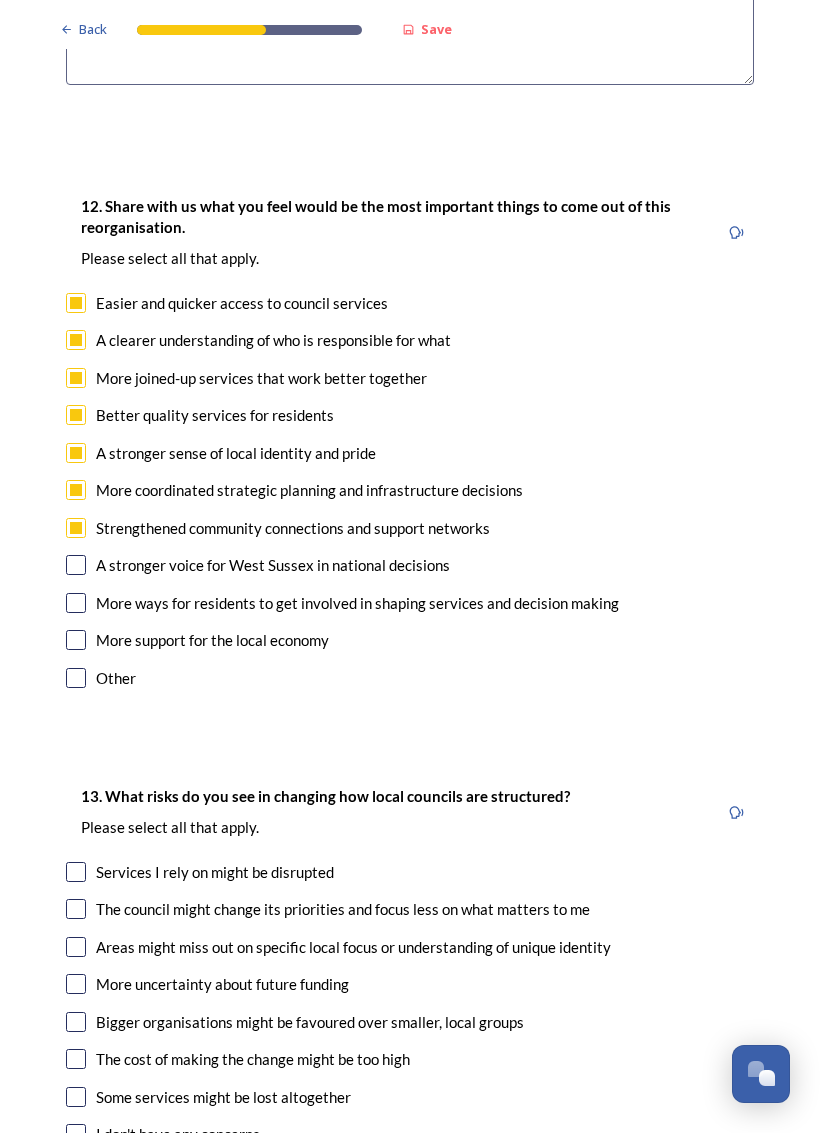 click at bounding box center (76, 565) 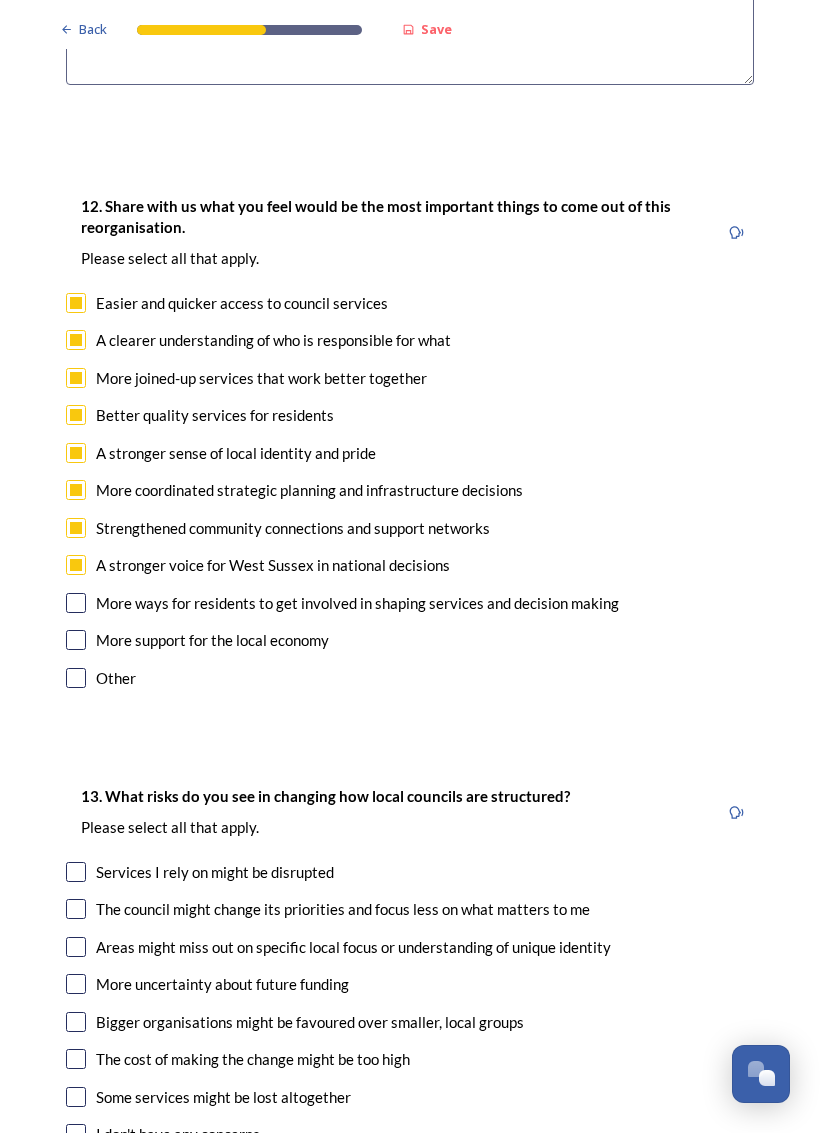 click at bounding box center (76, 603) 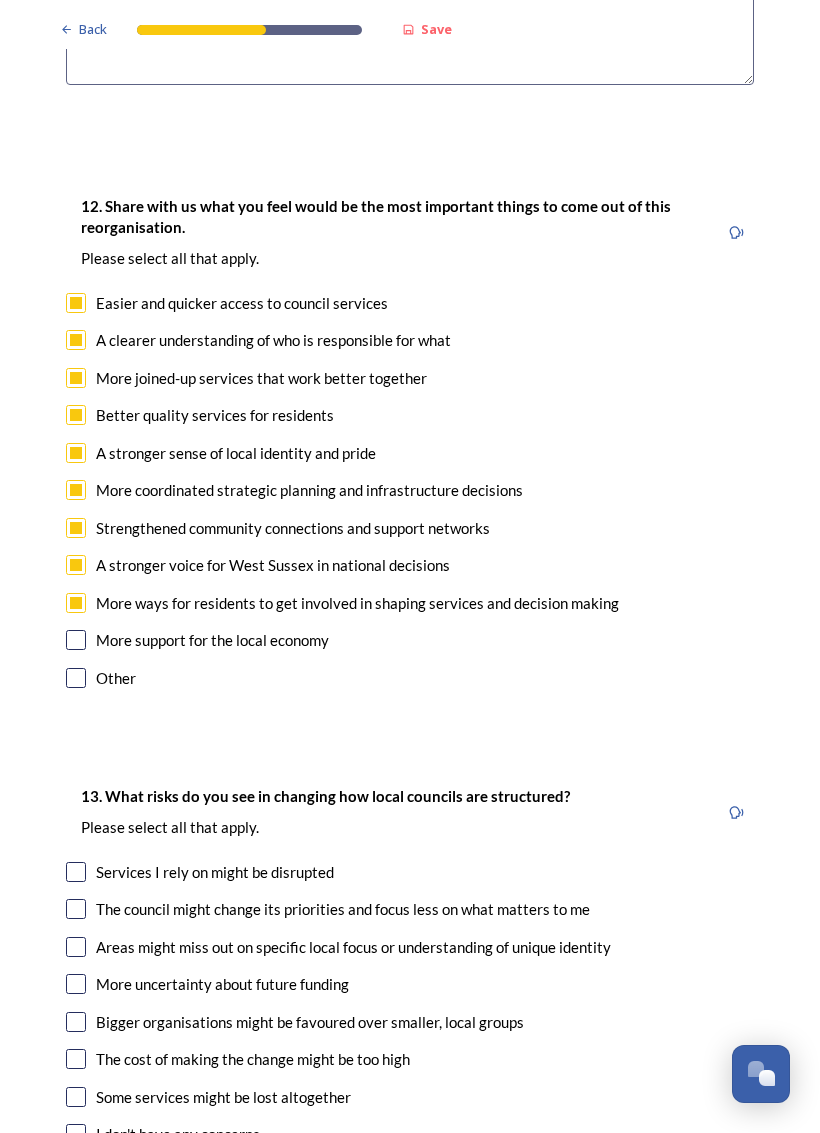 click at bounding box center [76, 640] 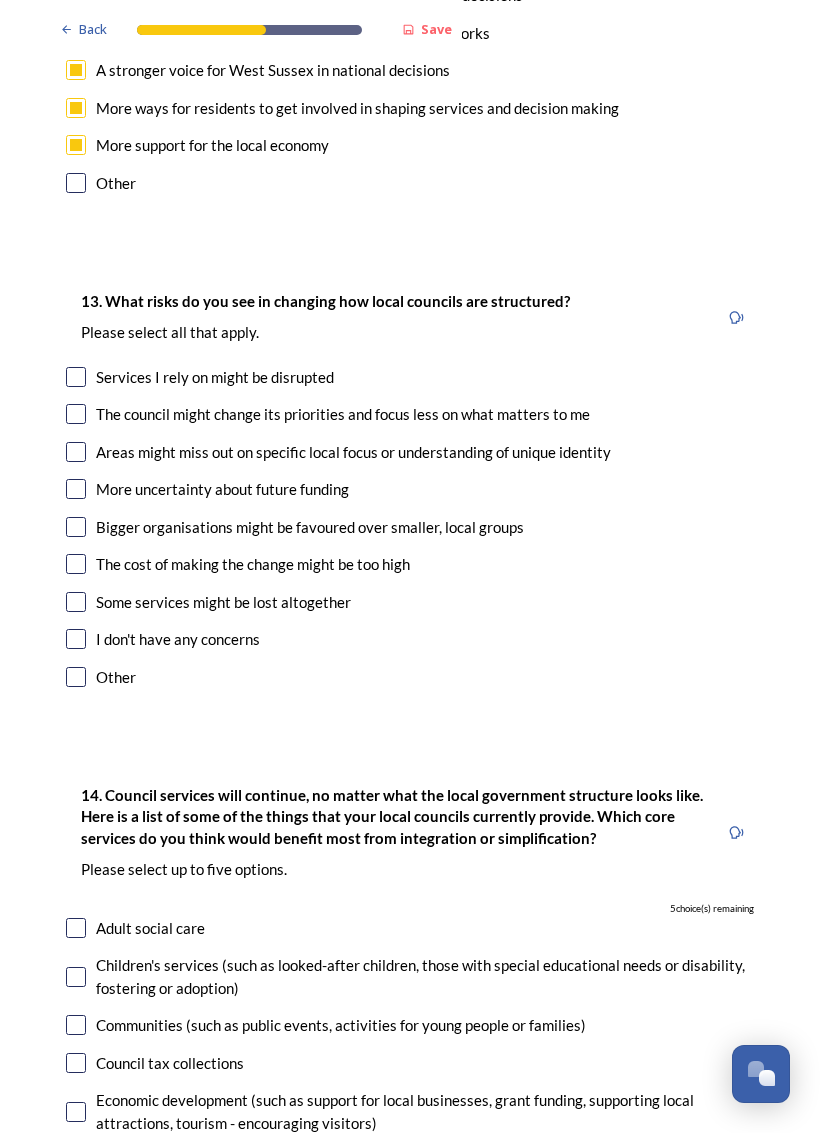scroll, scrollTop: 3715, scrollLeft: 0, axis: vertical 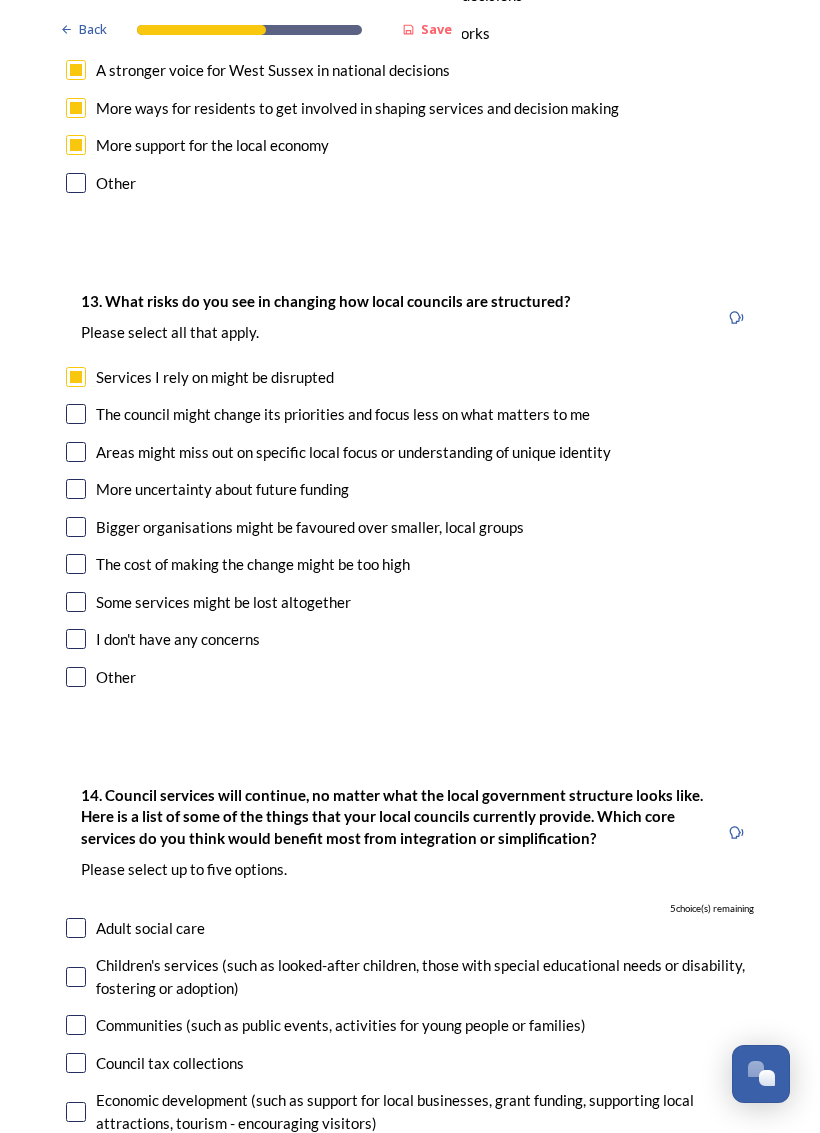 click at bounding box center [76, 602] 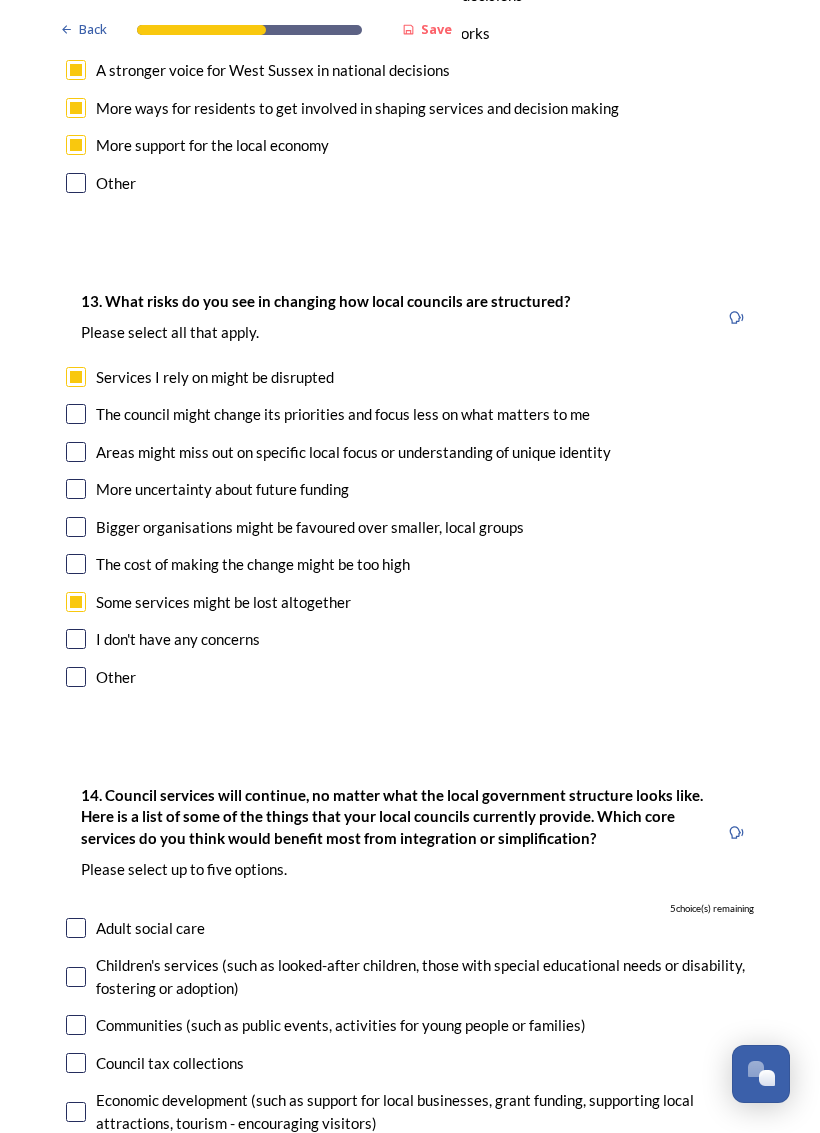 click at bounding box center (76, 564) 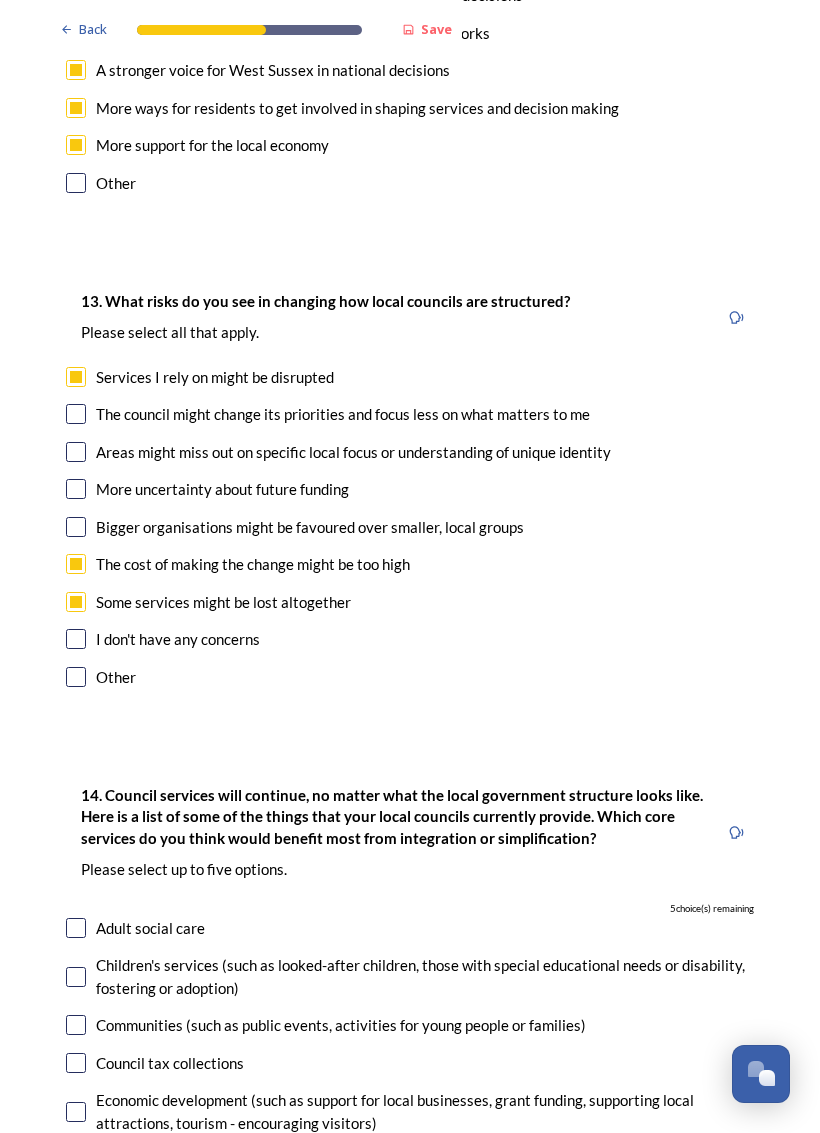 click at bounding box center [76, 527] 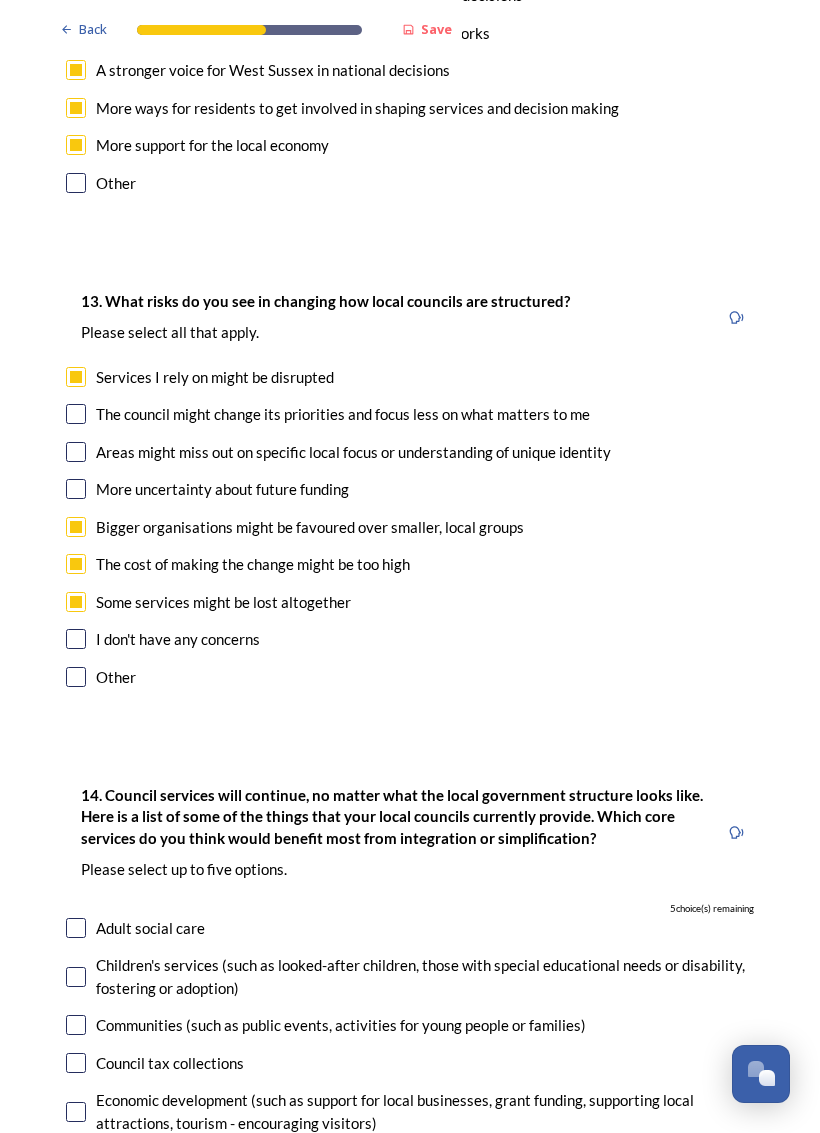 click at bounding box center (76, 489) 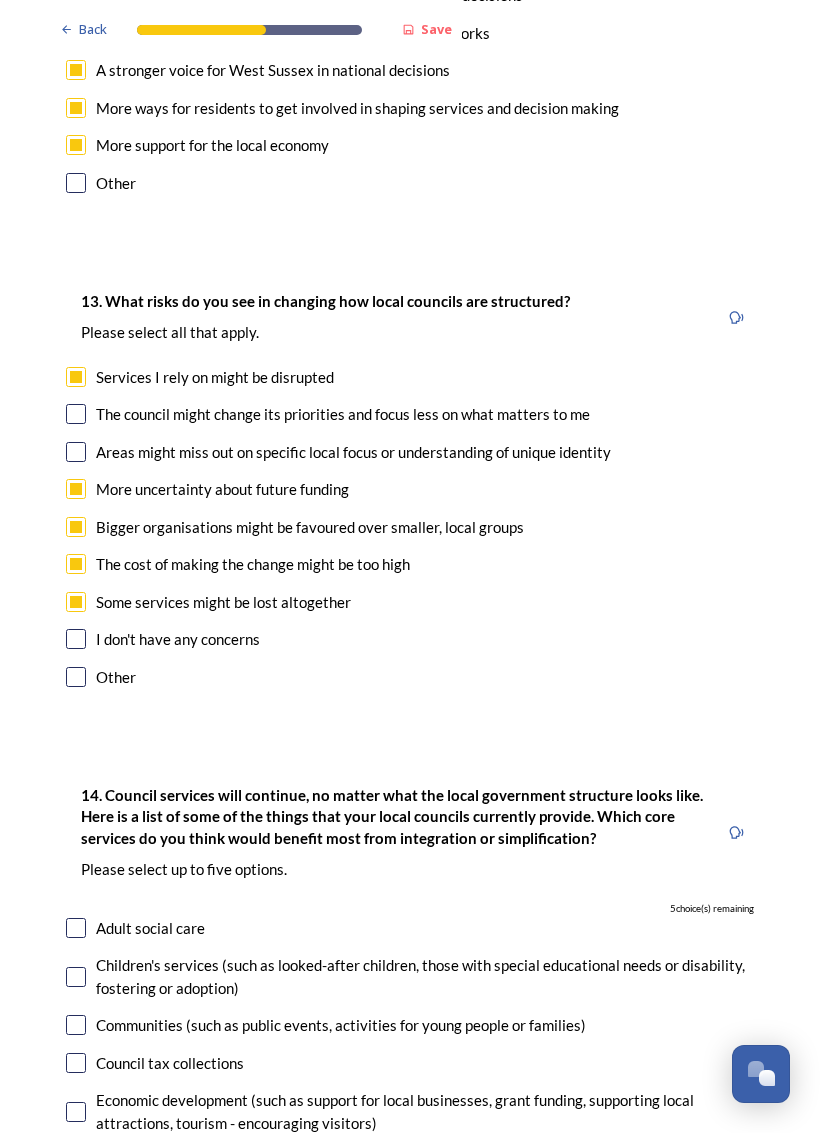click at bounding box center [76, 452] 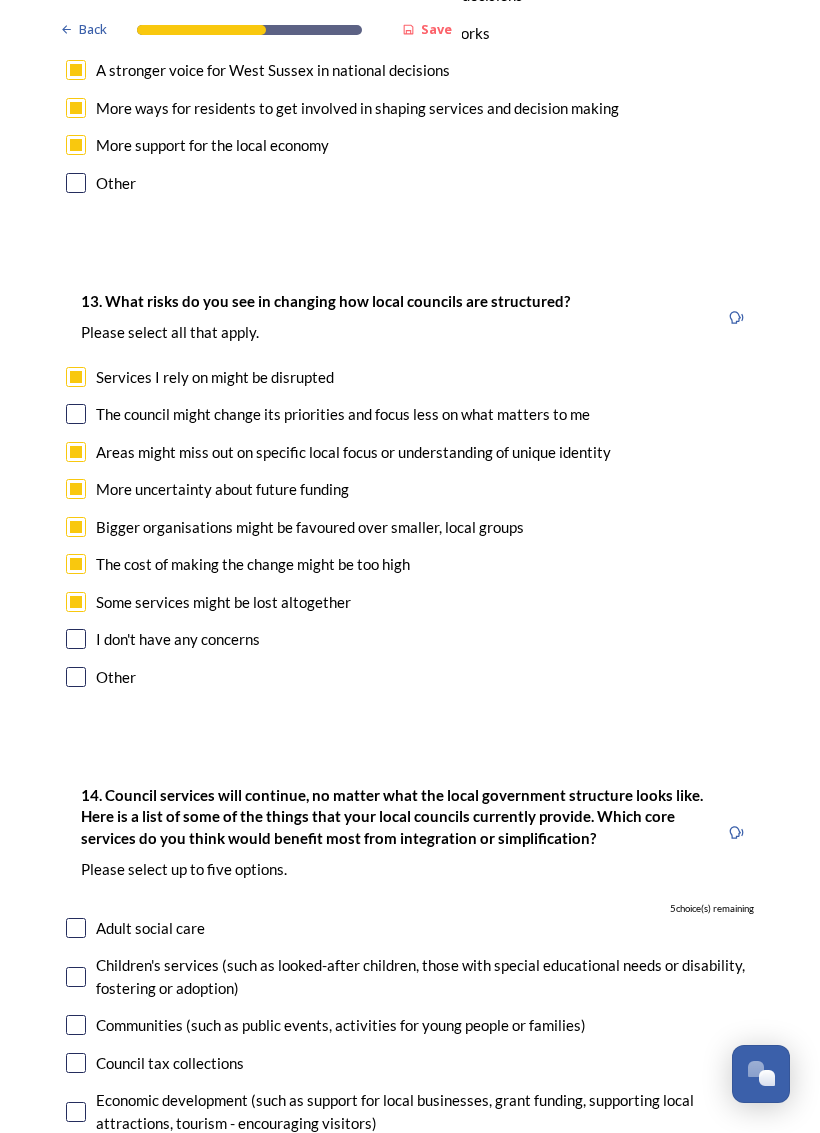 click at bounding box center [76, 414] 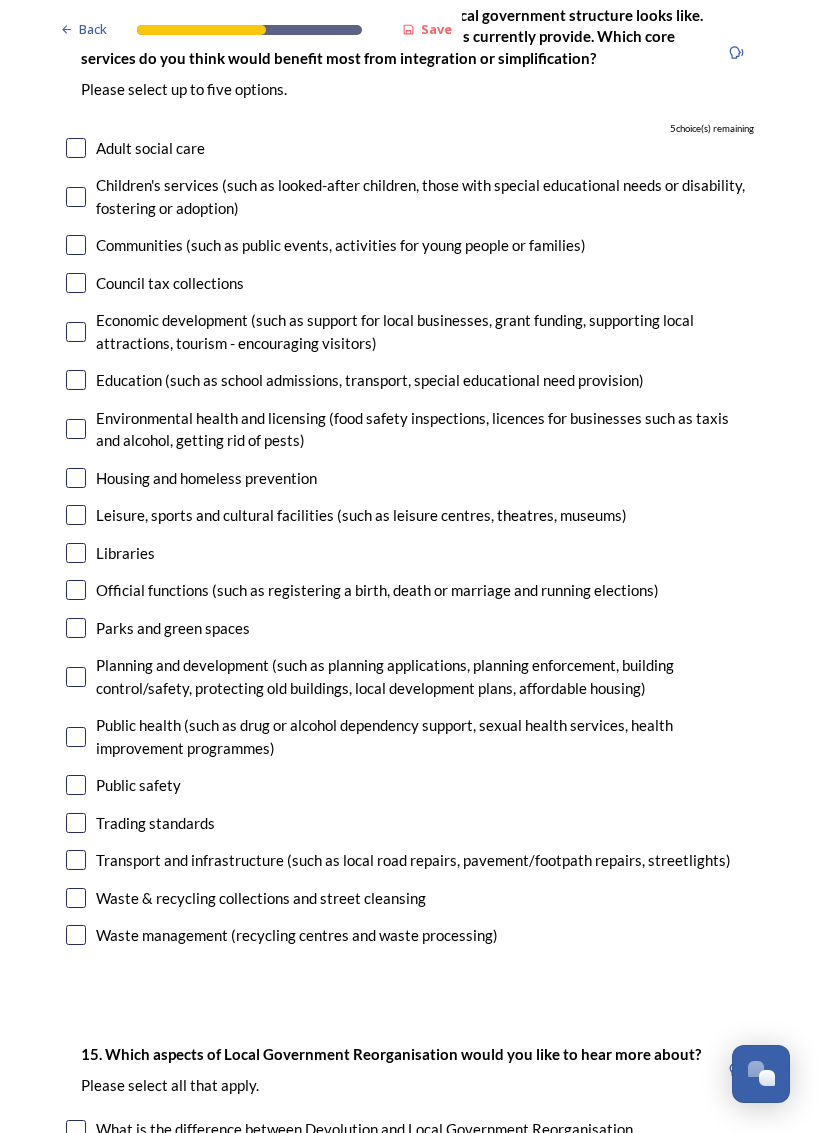 scroll, scrollTop: 4481, scrollLeft: 0, axis: vertical 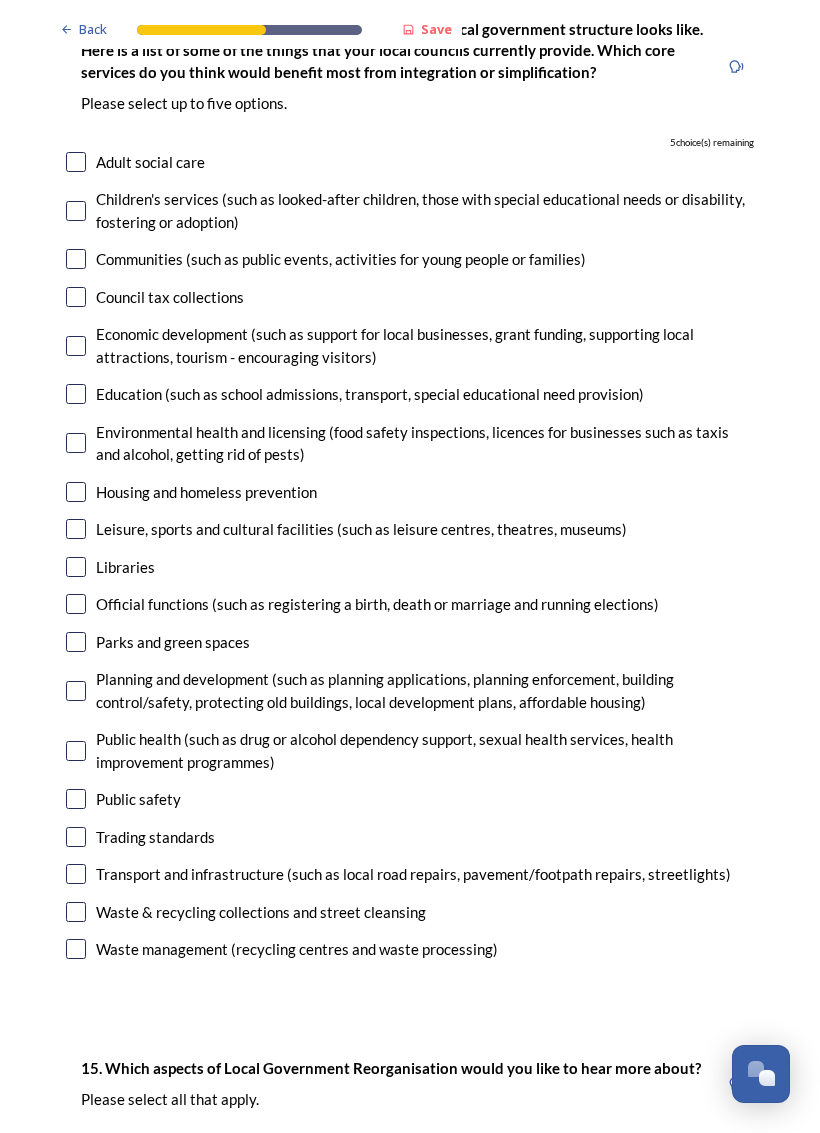 click at bounding box center [76, 211] 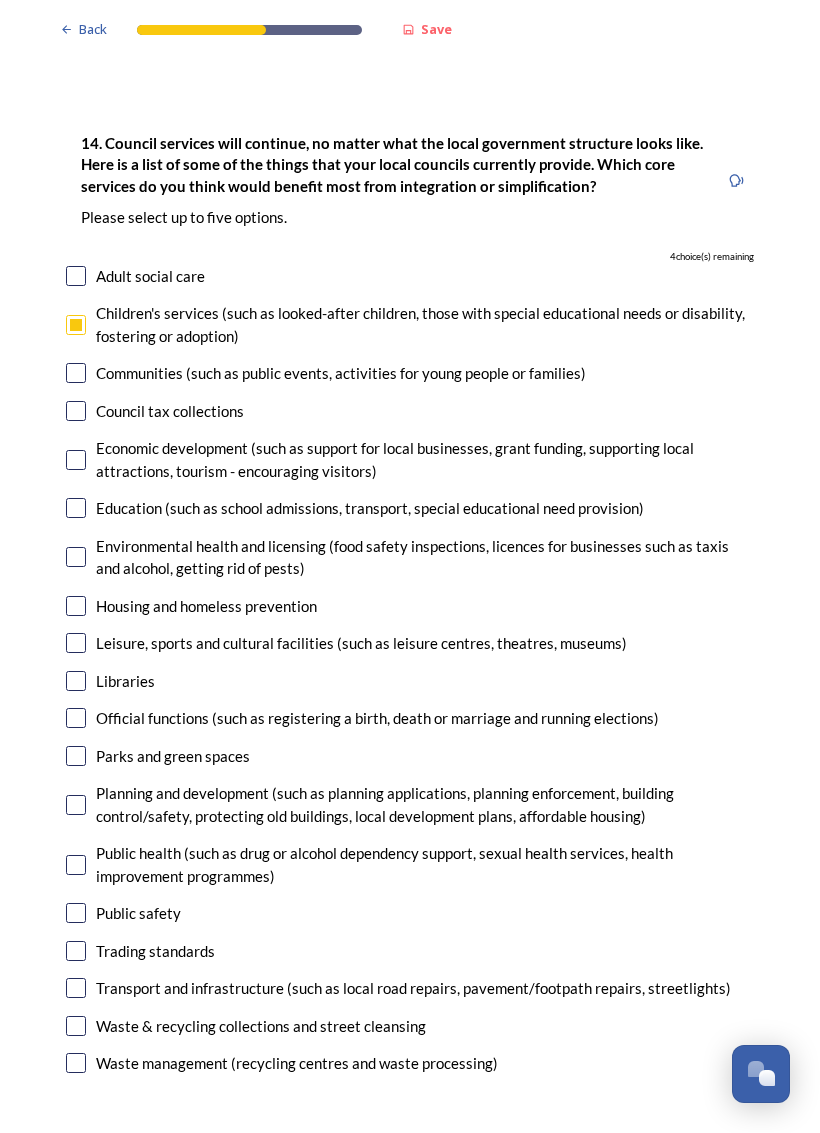 scroll, scrollTop: 4367, scrollLeft: 0, axis: vertical 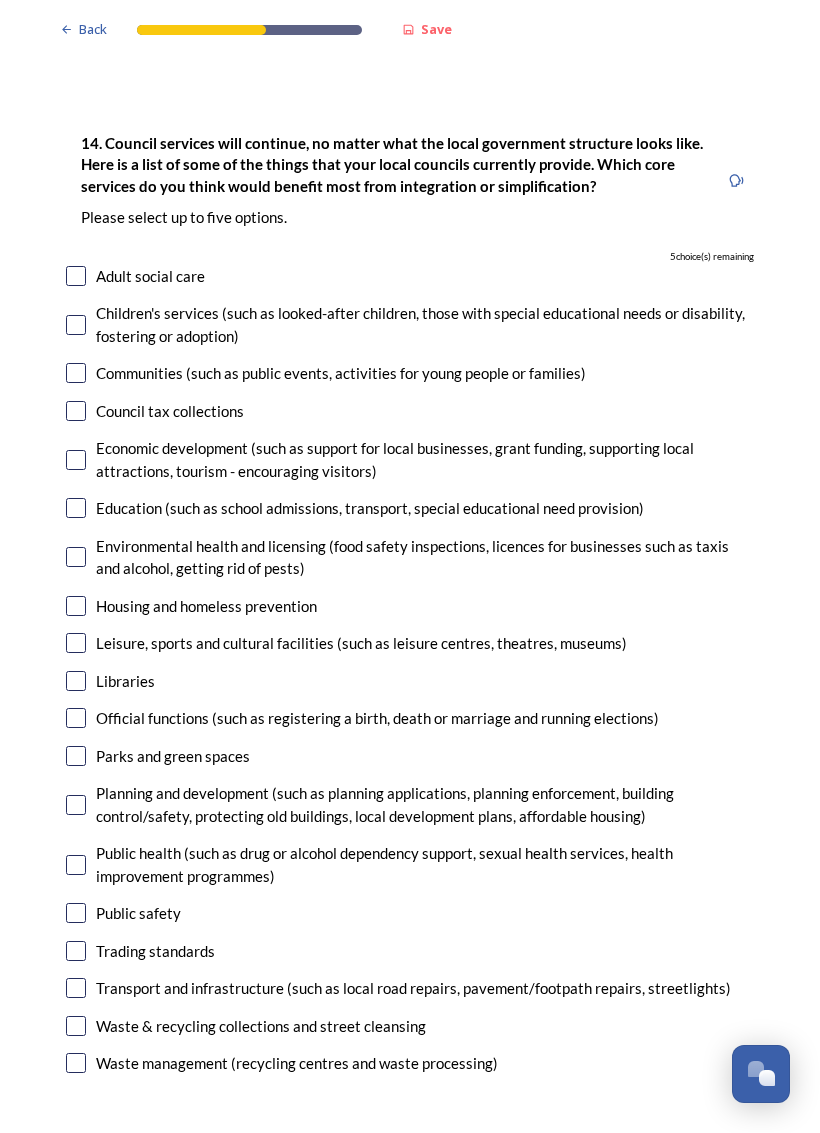 click at bounding box center (76, 460) 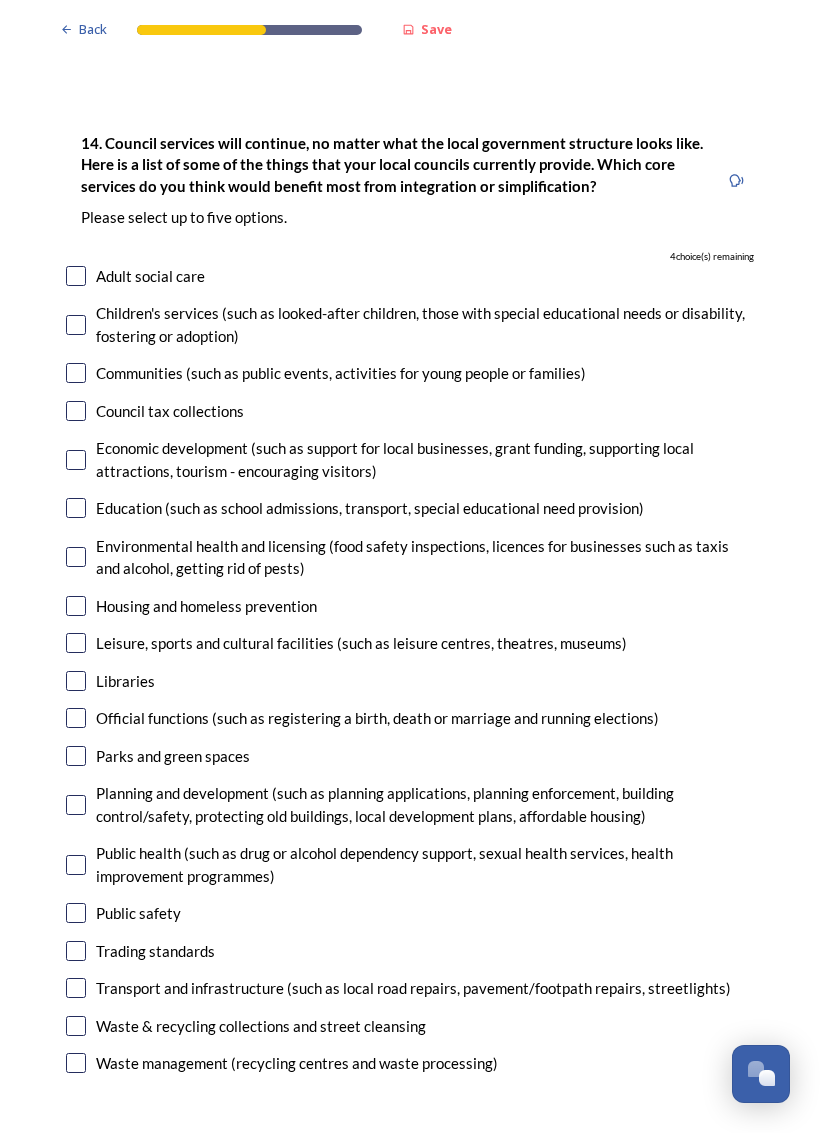 checkbox on "true" 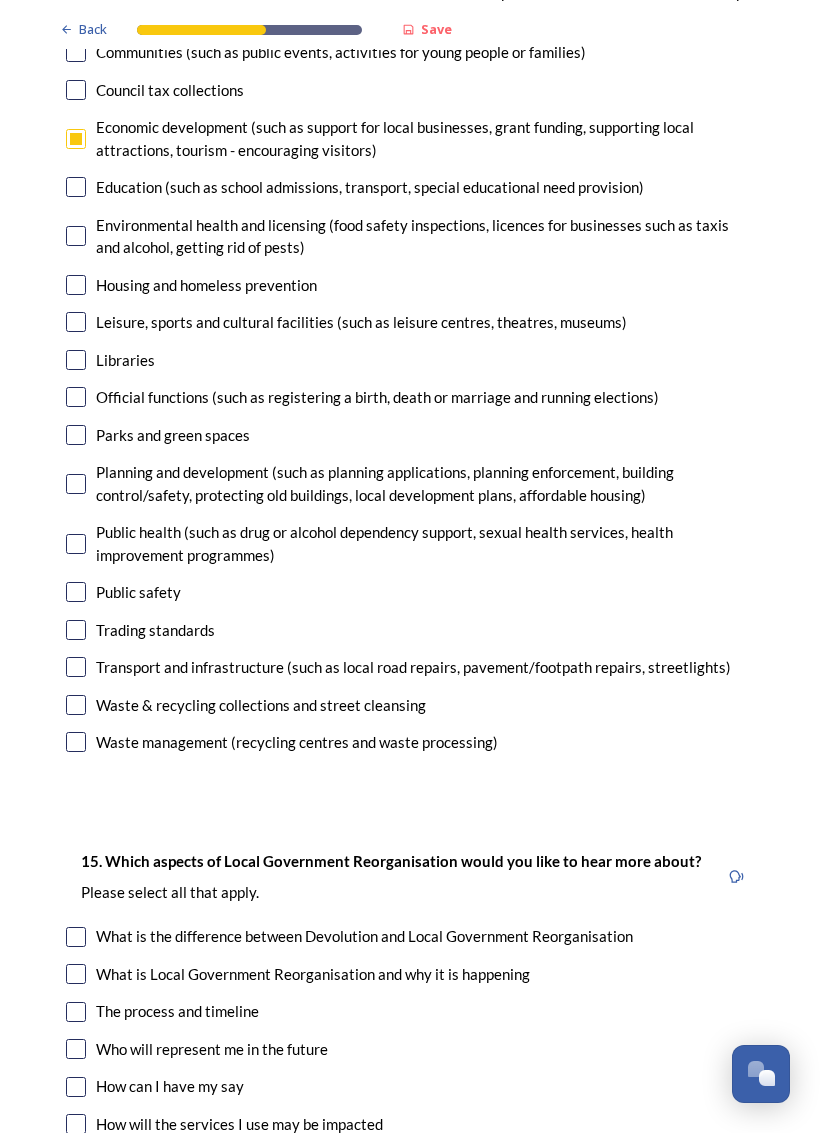 scroll, scrollTop: 4692, scrollLeft: 0, axis: vertical 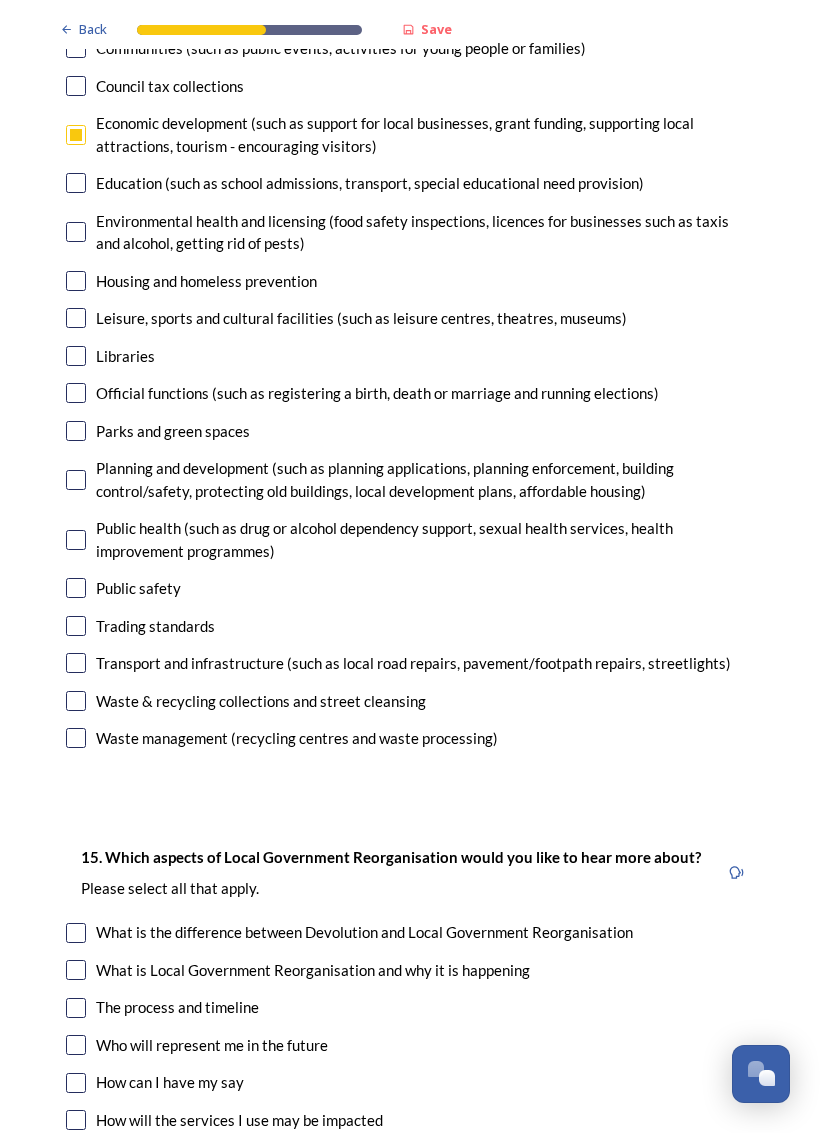 click on "Public safety" at bounding box center [410, 588] 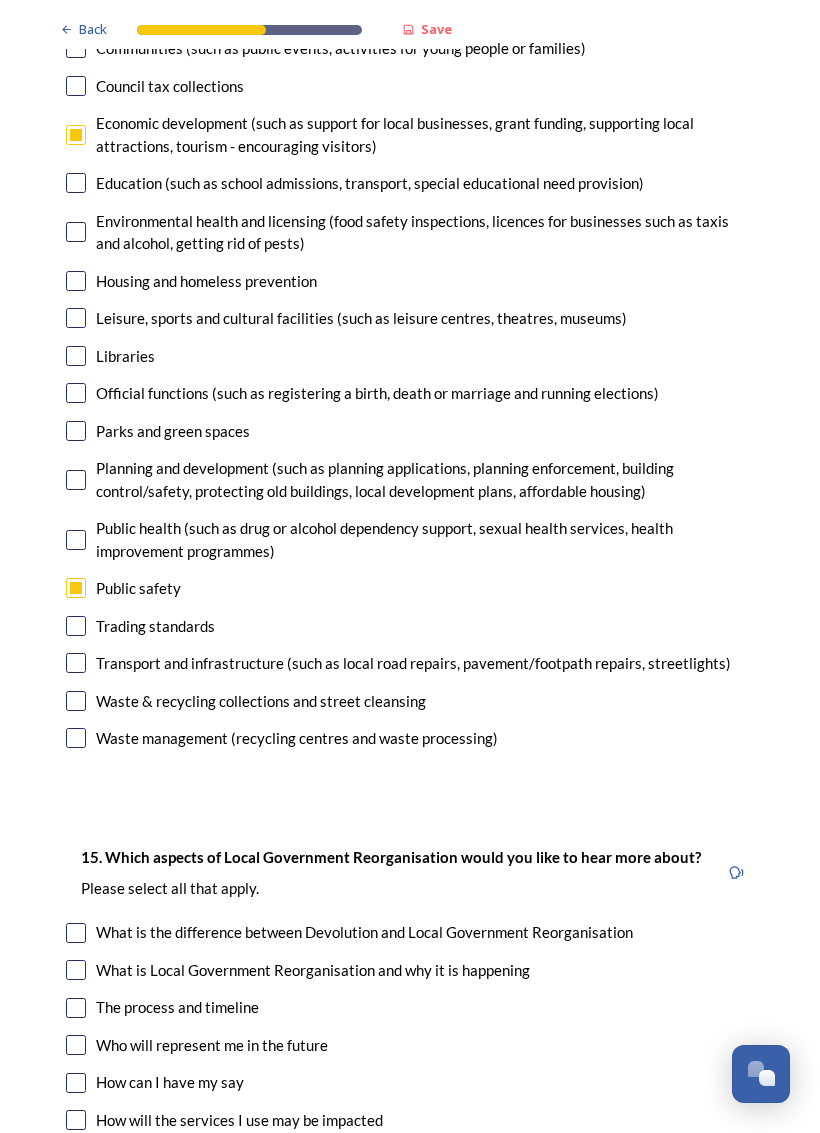 checkbox on "true" 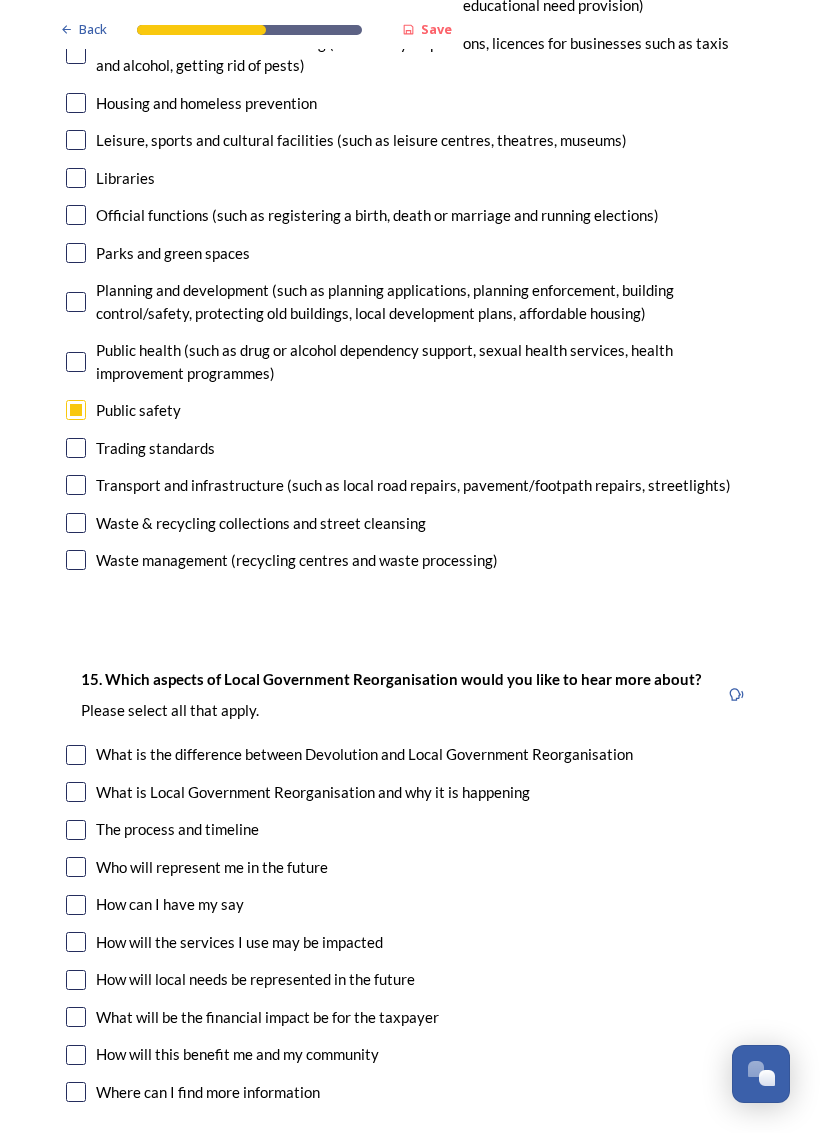 scroll, scrollTop: 4870, scrollLeft: 0, axis: vertical 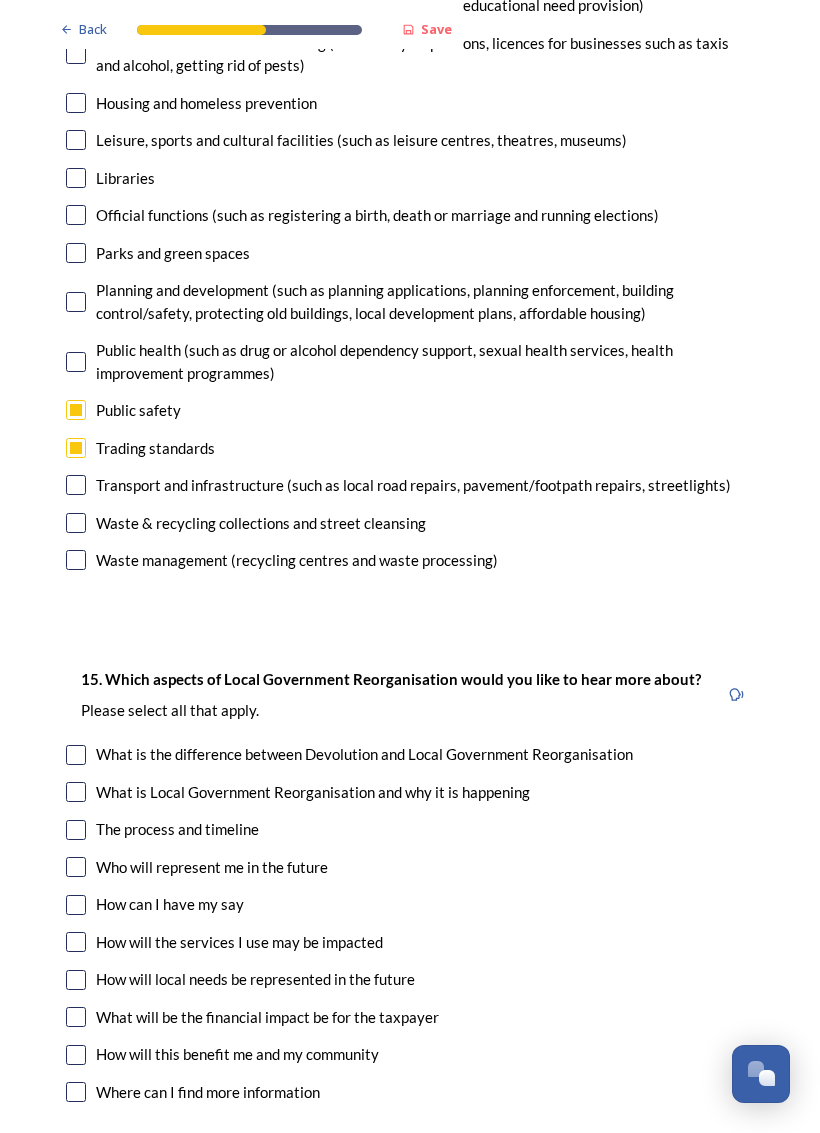 click at bounding box center (76, 485) 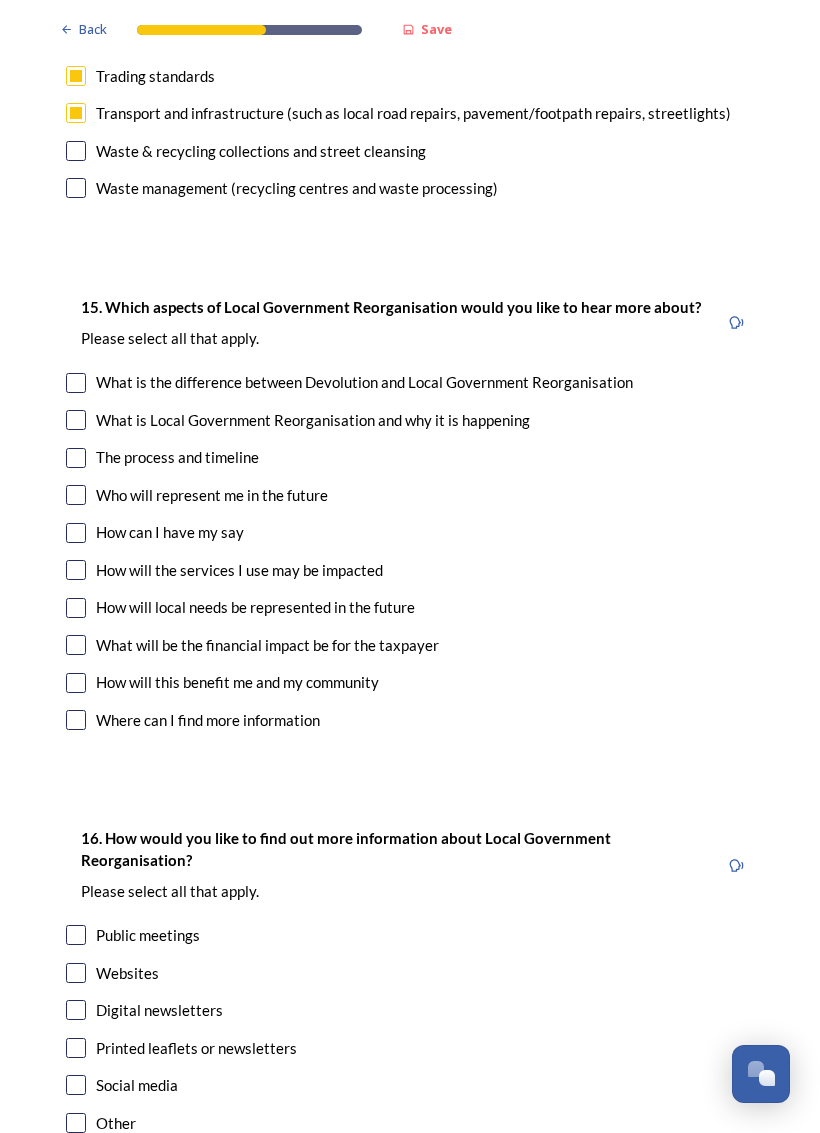 scroll, scrollTop: 5243, scrollLeft: 0, axis: vertical 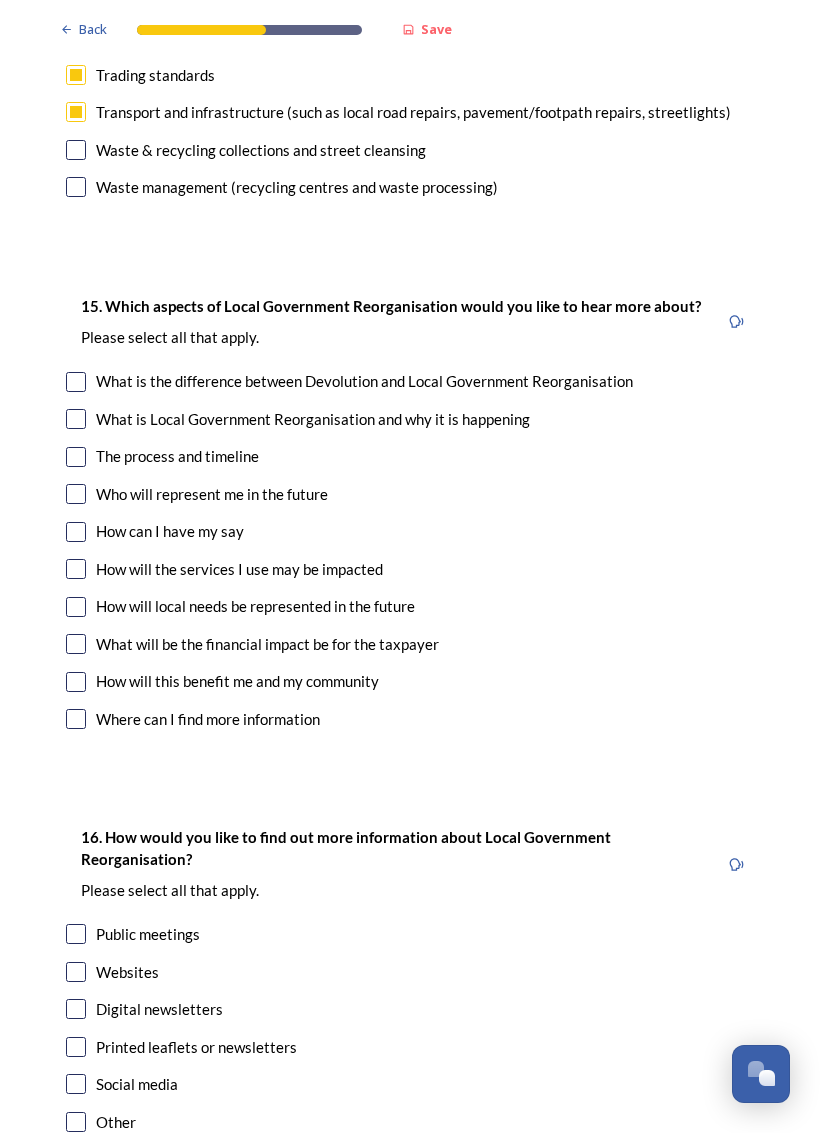 click at bounding box center [76, 494] 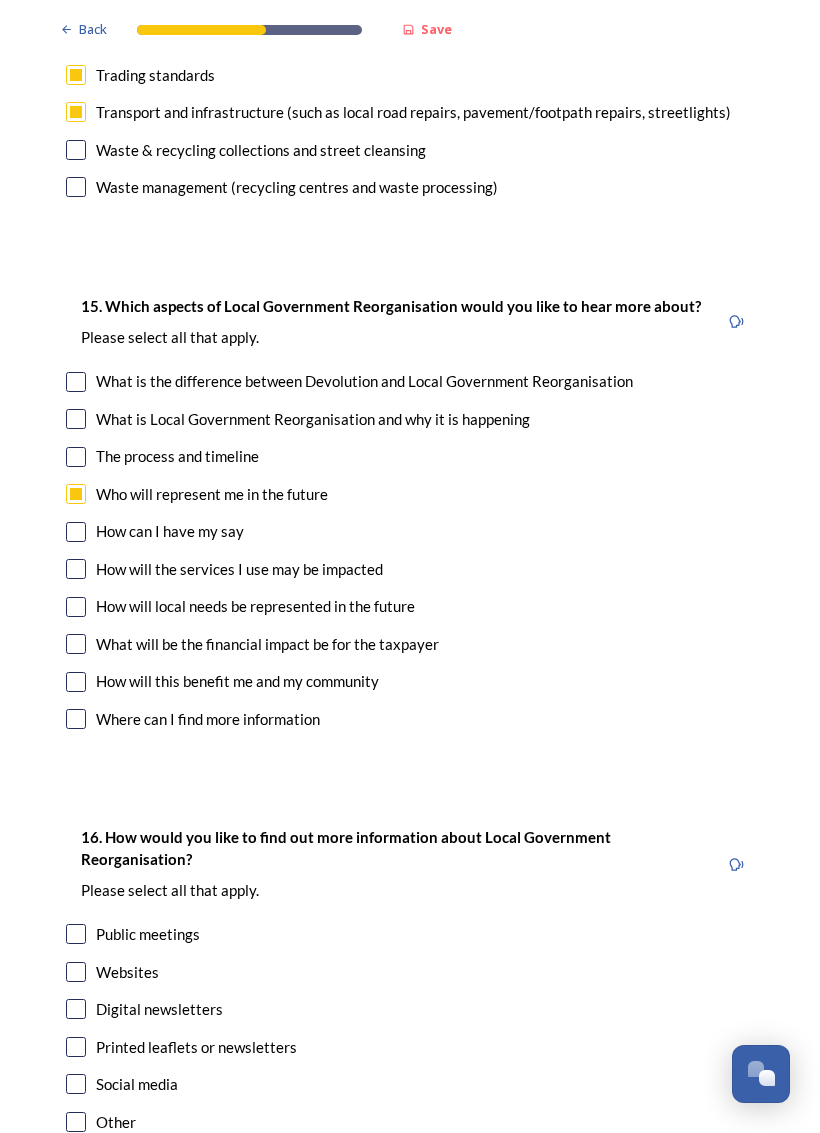 click at bounding box center [76, 569] 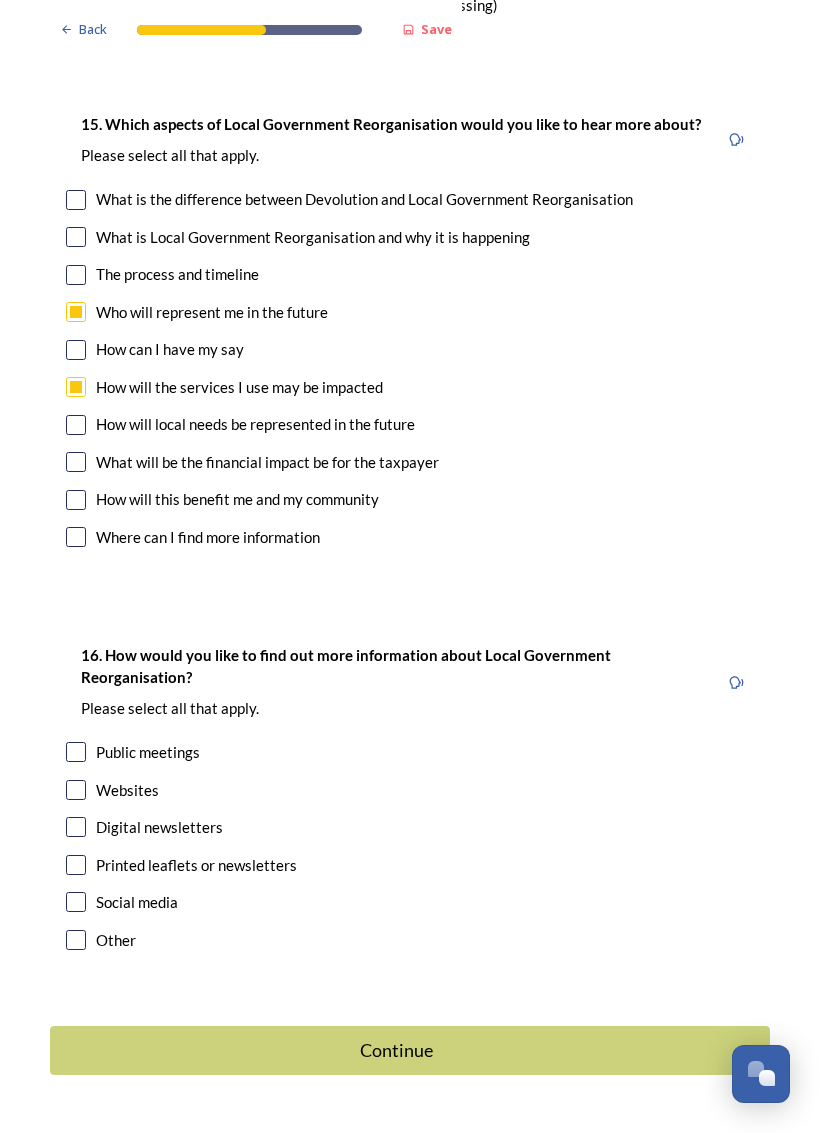 scroll, scrollTop: 5425, scrollLeft: 0, axis: vertical 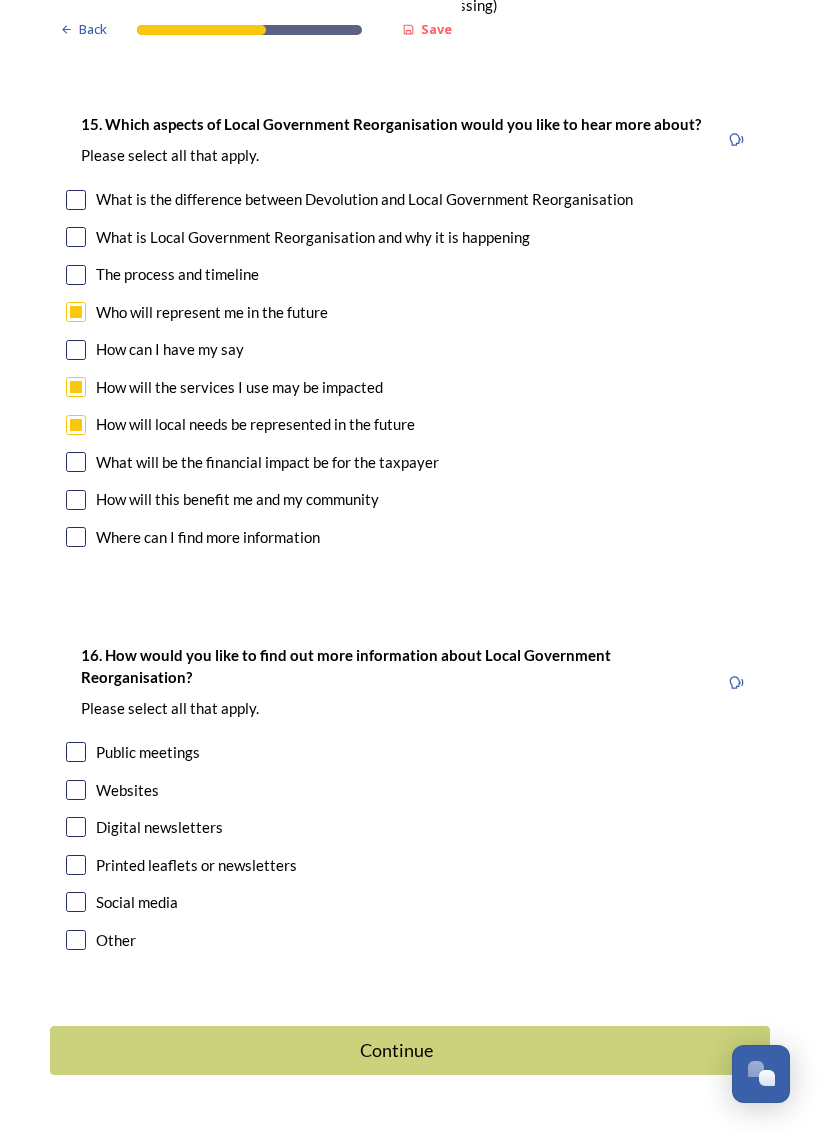 click at bounding box center (76, 500) 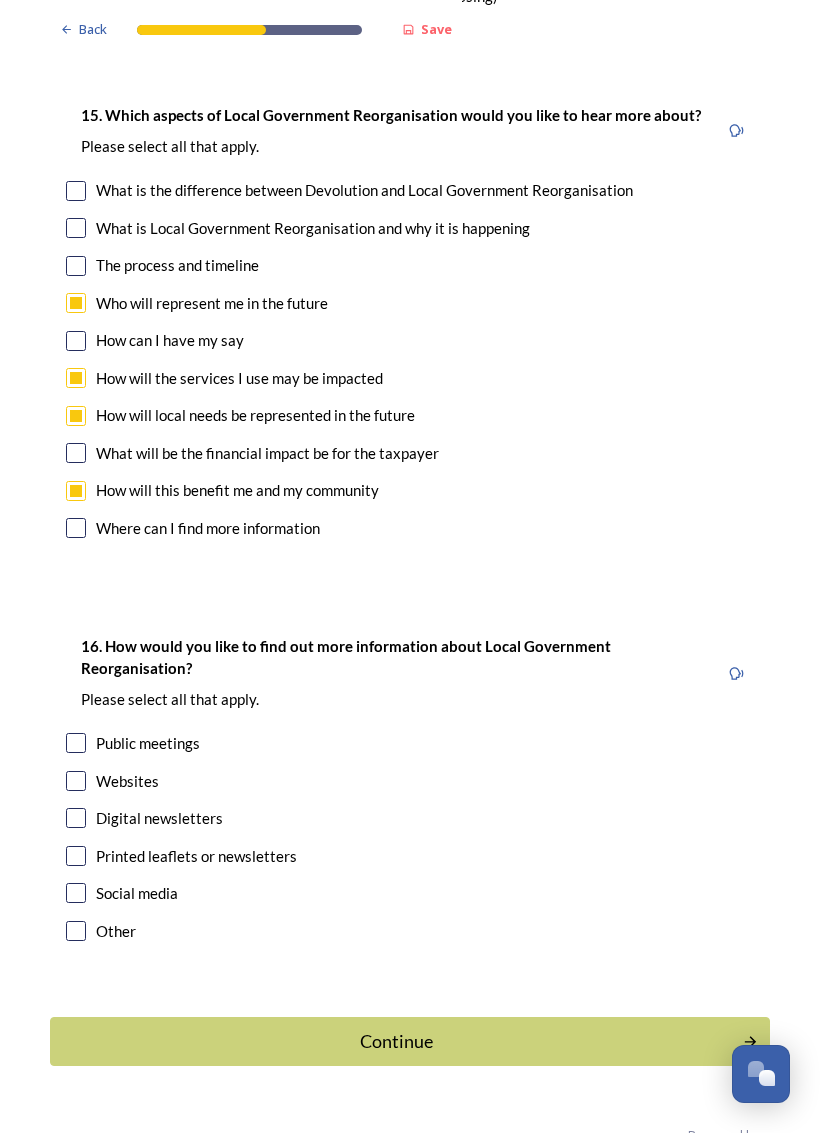 scroll, scrollTop: 5432, scrollLeft: 0, axis: vertical 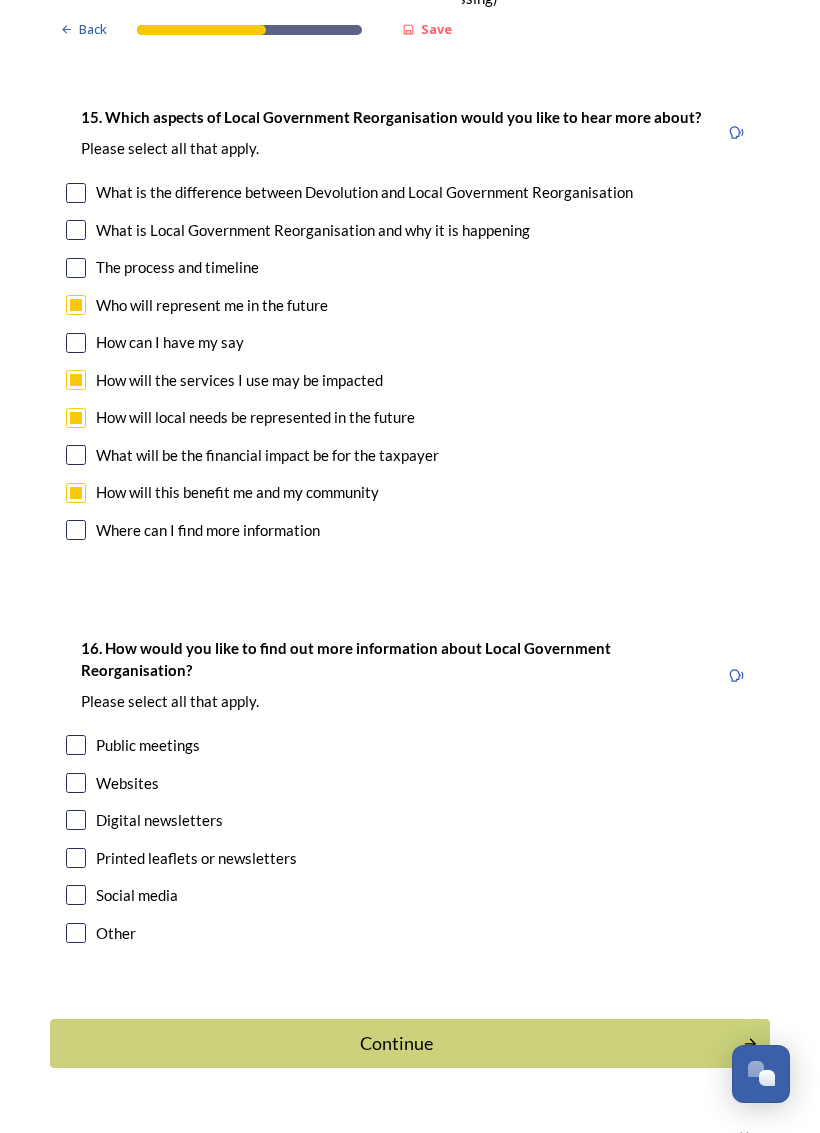 click at bounding box center (76, 745) 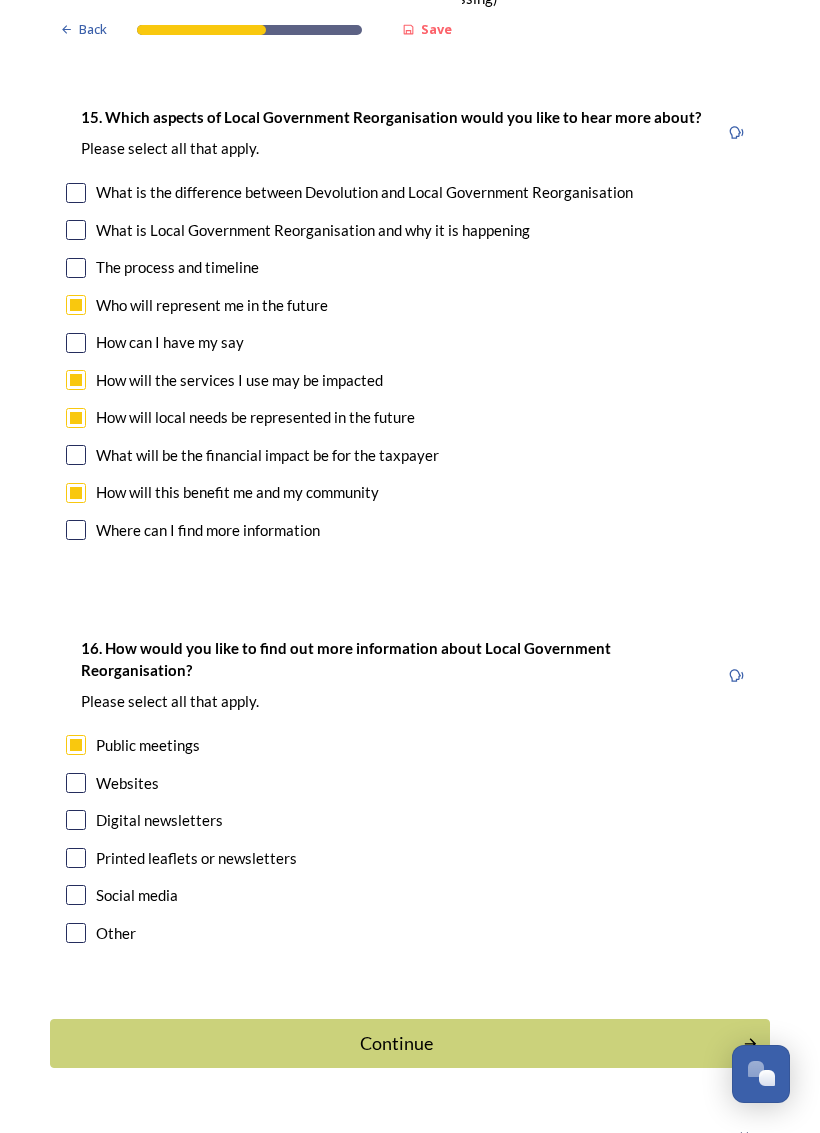 click at bounding box center (76, 783) 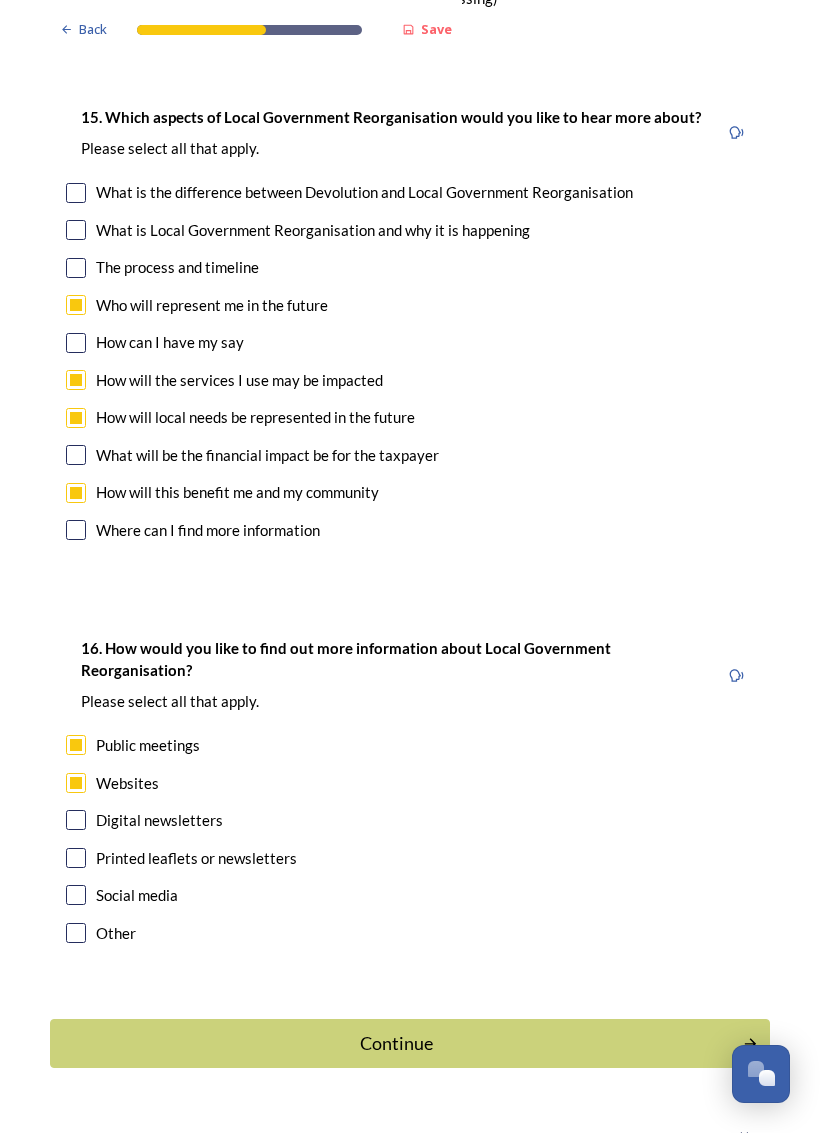 click at bounding box center (76, 895) 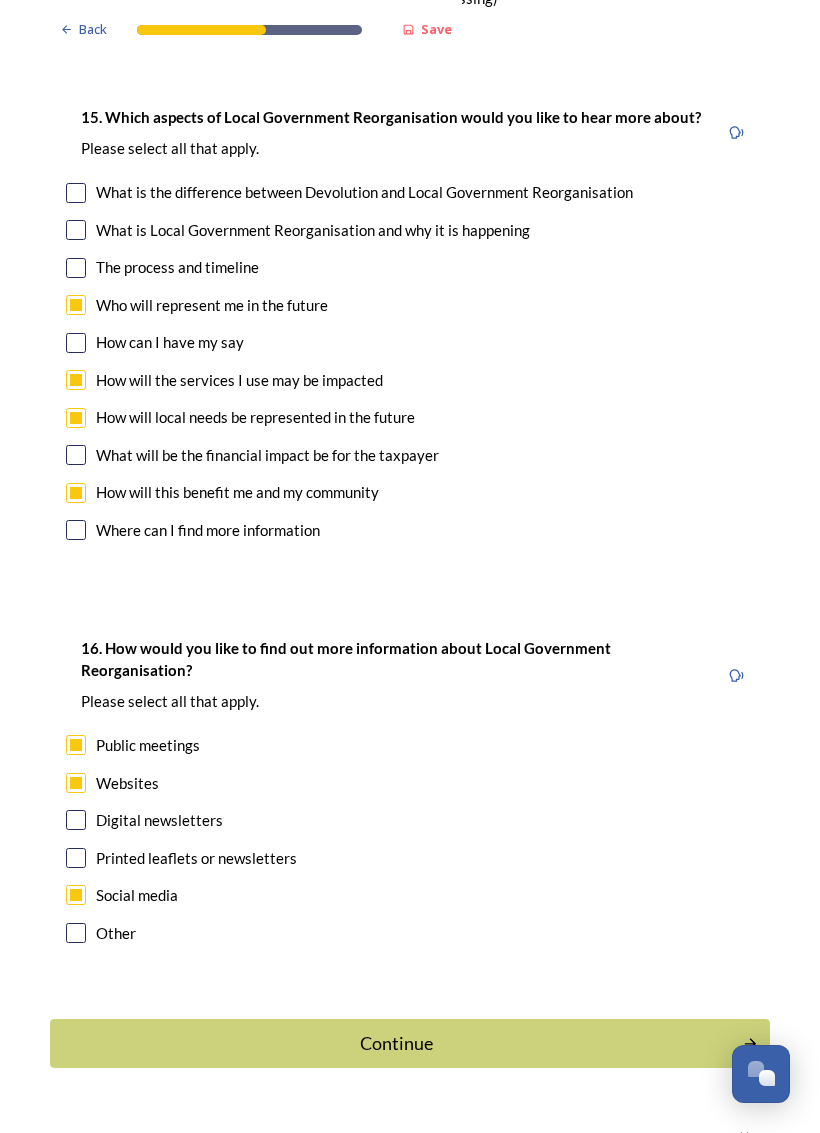 click on "Continue" at bounding box center [396, 1043] 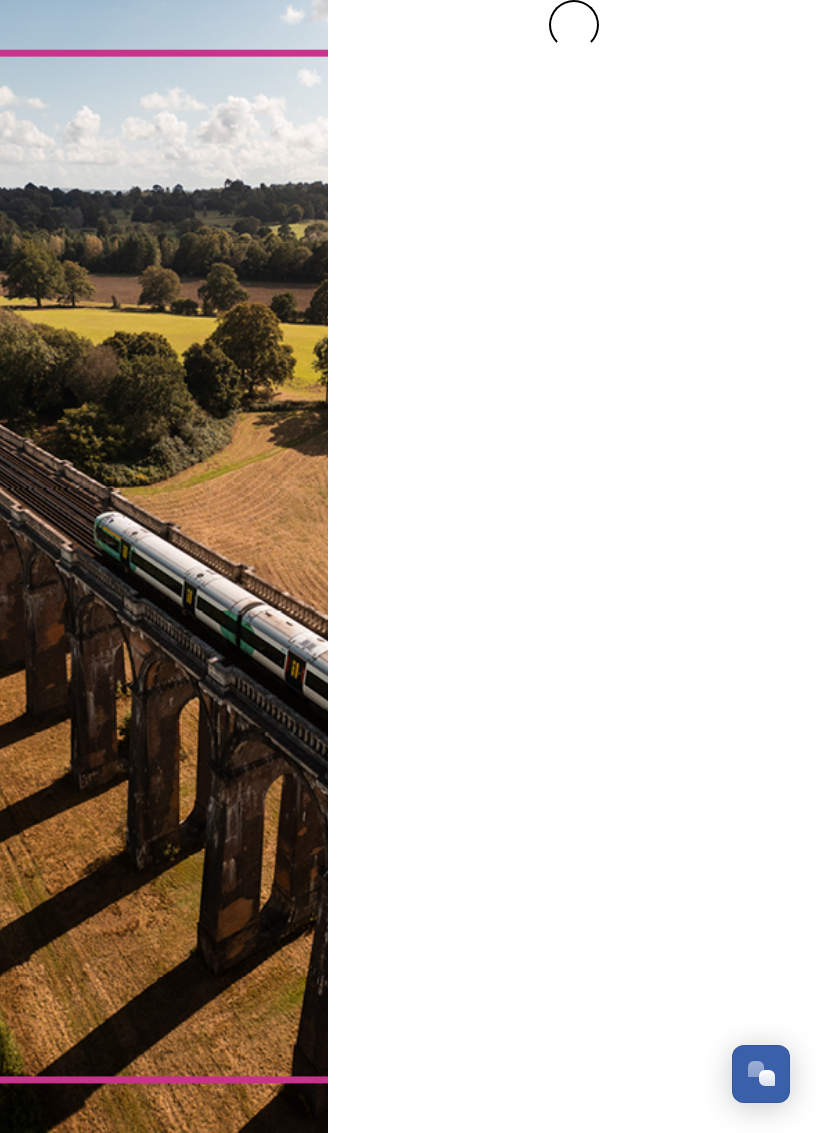 scroll, scrollTop: 0, scrollLeft: 0, axis: both 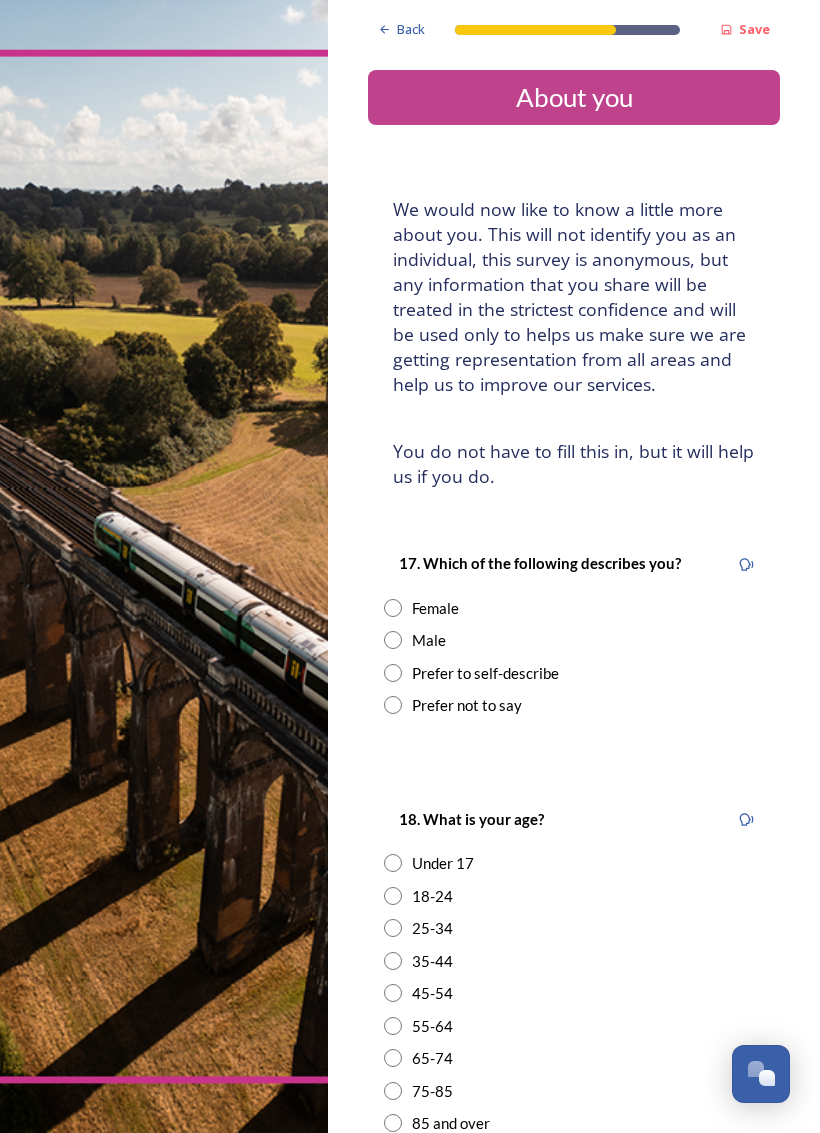 click on "Female" at bounding box center [435, 608] 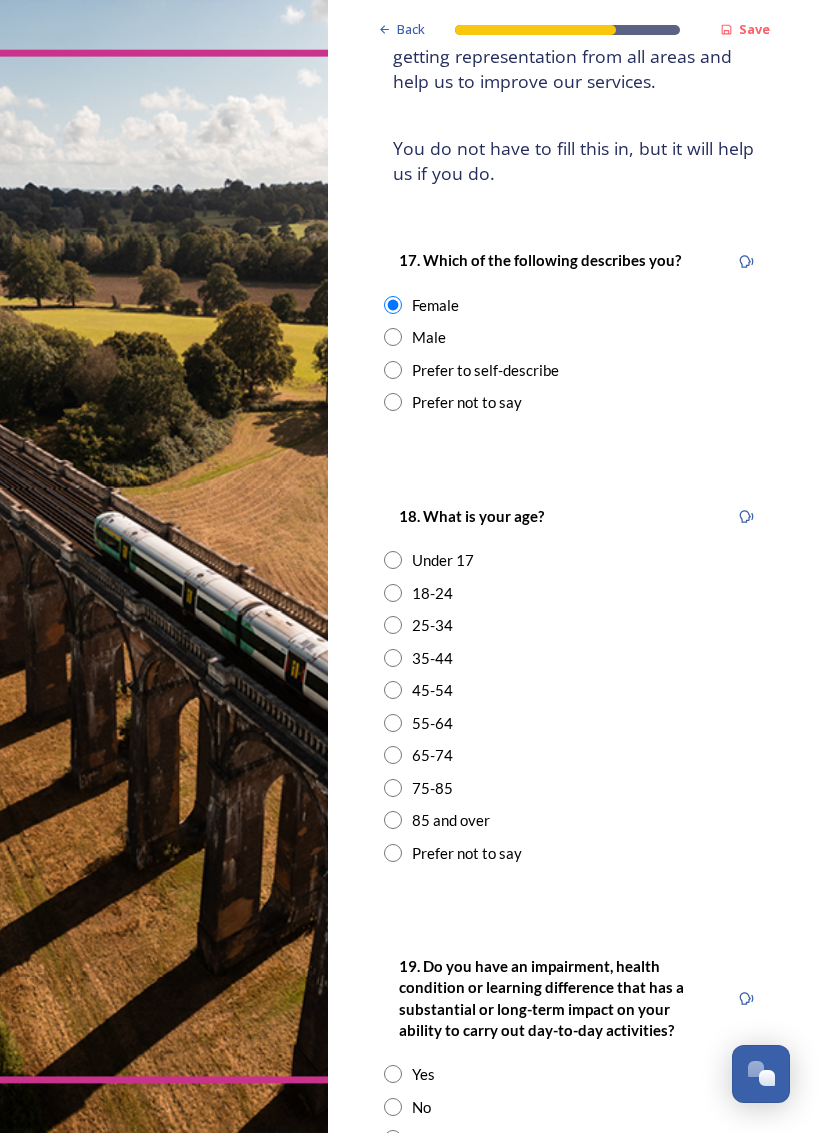 scroll, scrollTop: 303, scrollLeft: 0, axis: vertical 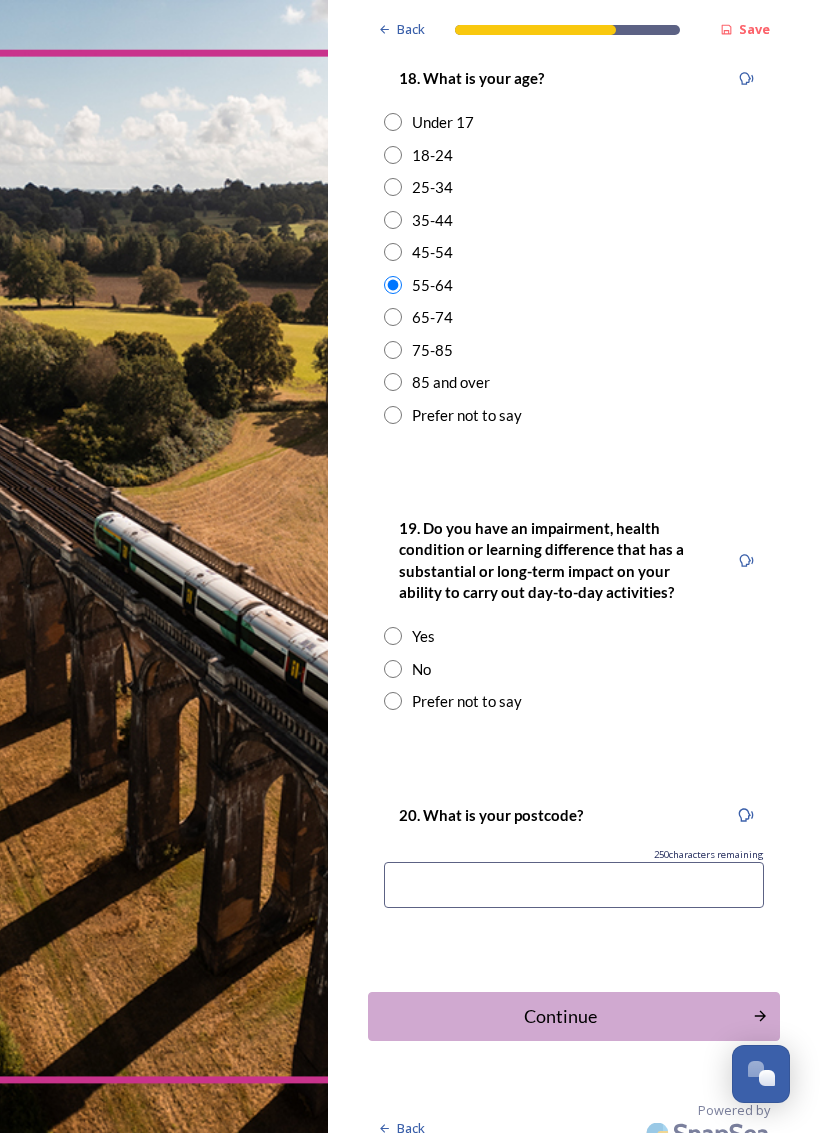 click on "No" at bounding box center (421, 669) 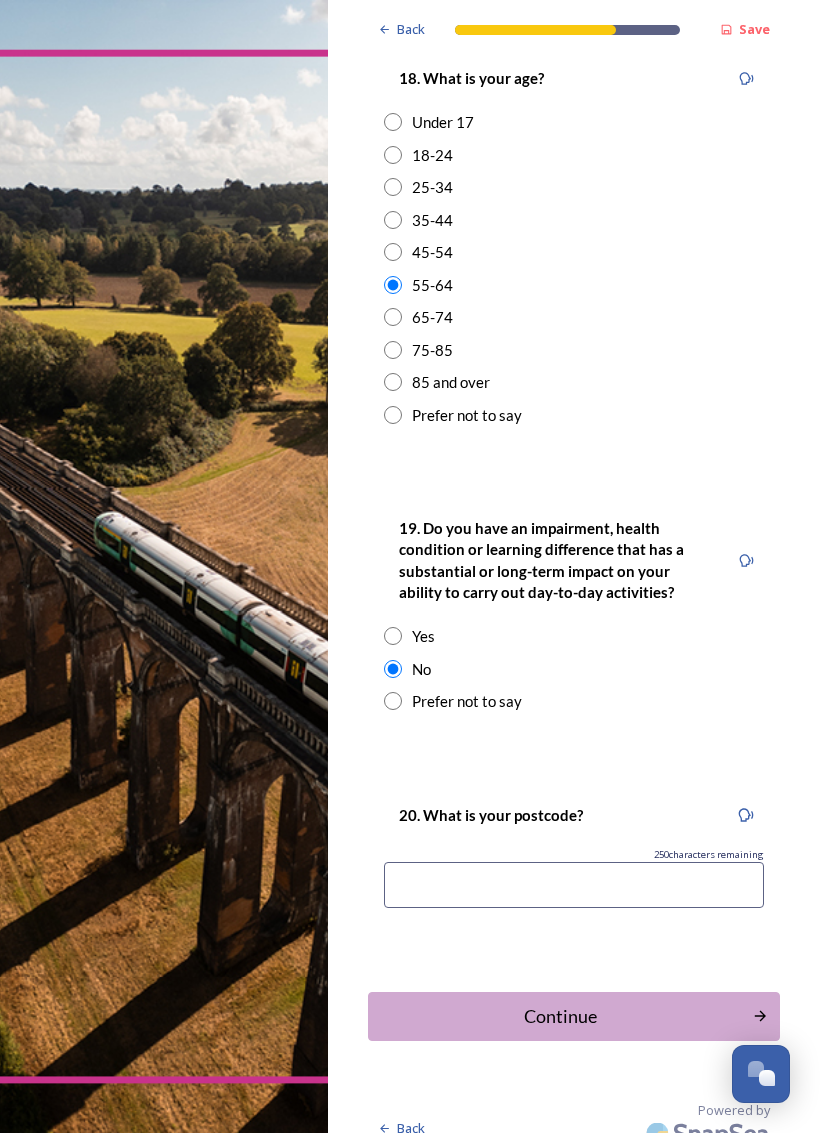 click at bounding box center [574, 885] 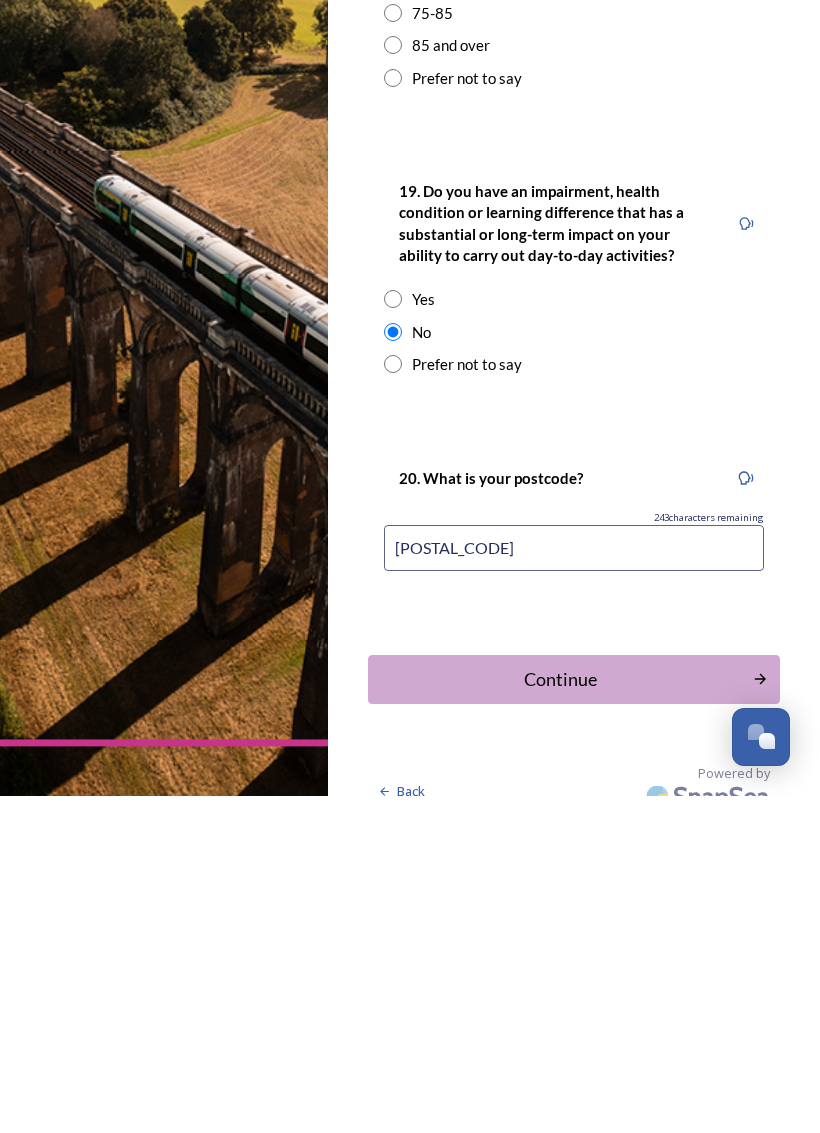 type on "[POSTAL_CODE]" 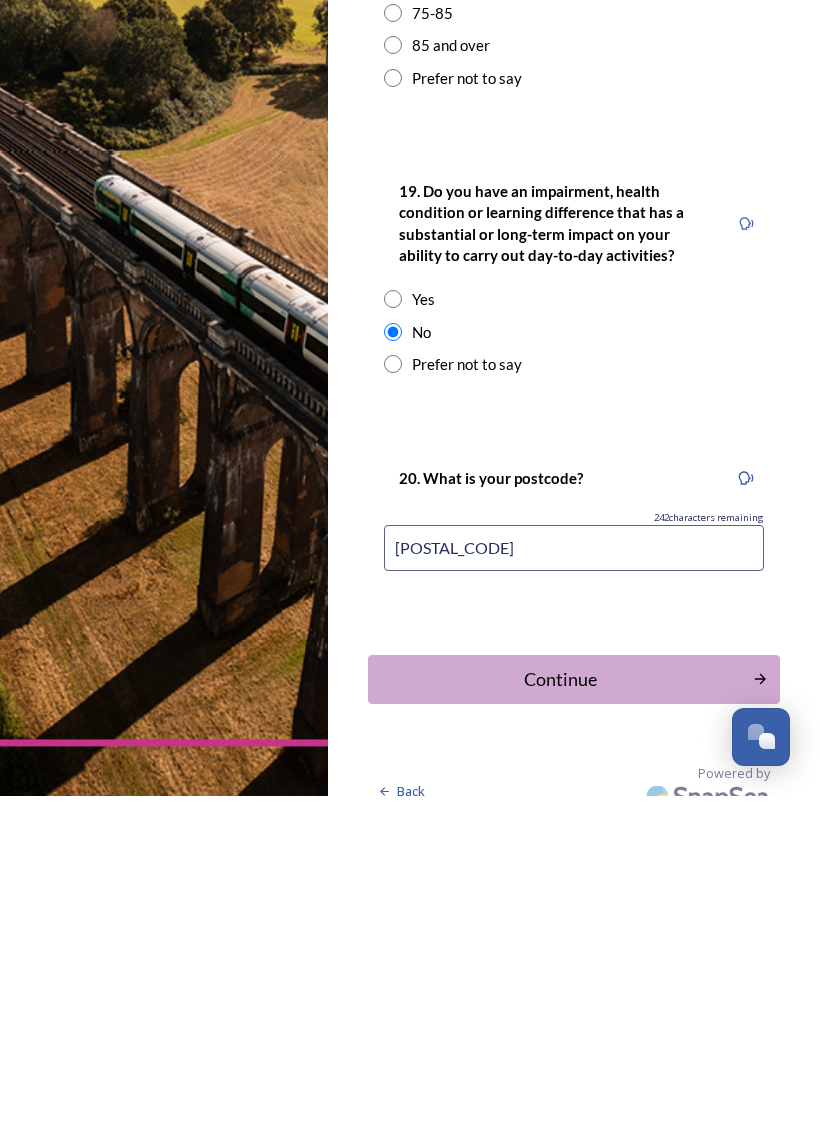 click on "Continue" at bounding box center [560, 1016] 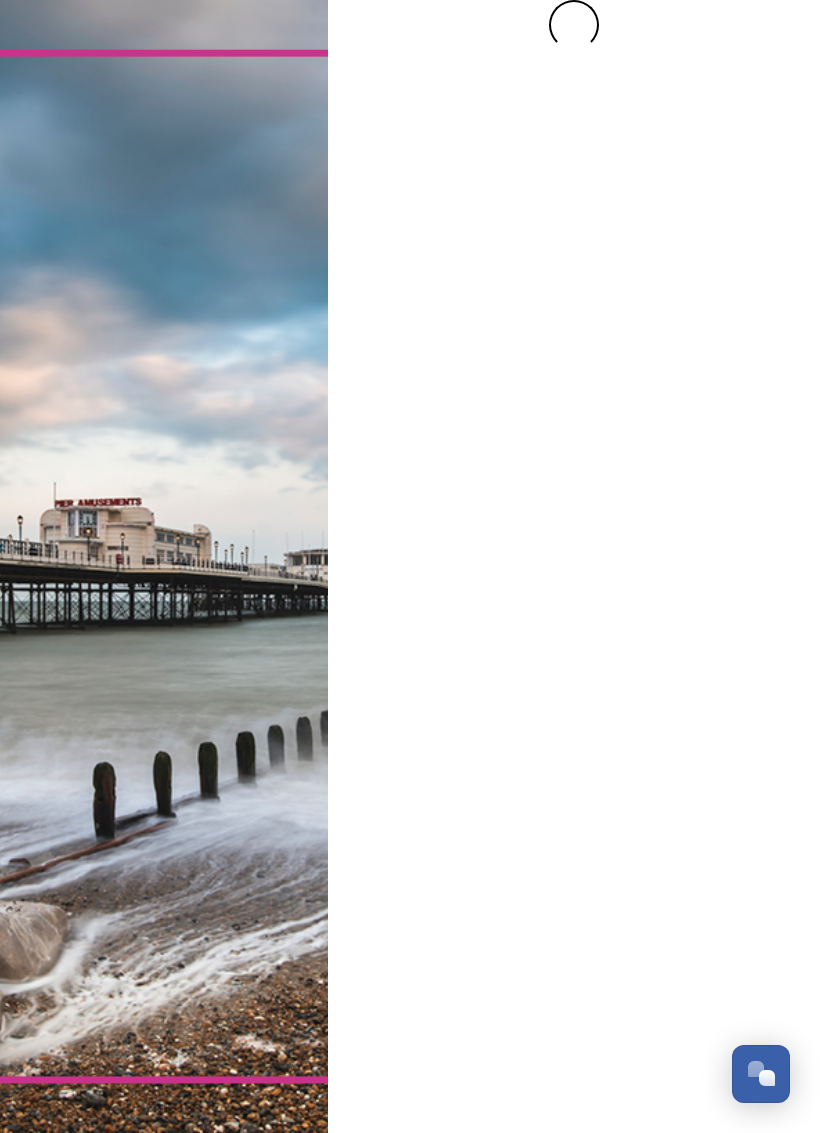 scroll, scrollTop: 0, scrollLeft: 0, axis: both 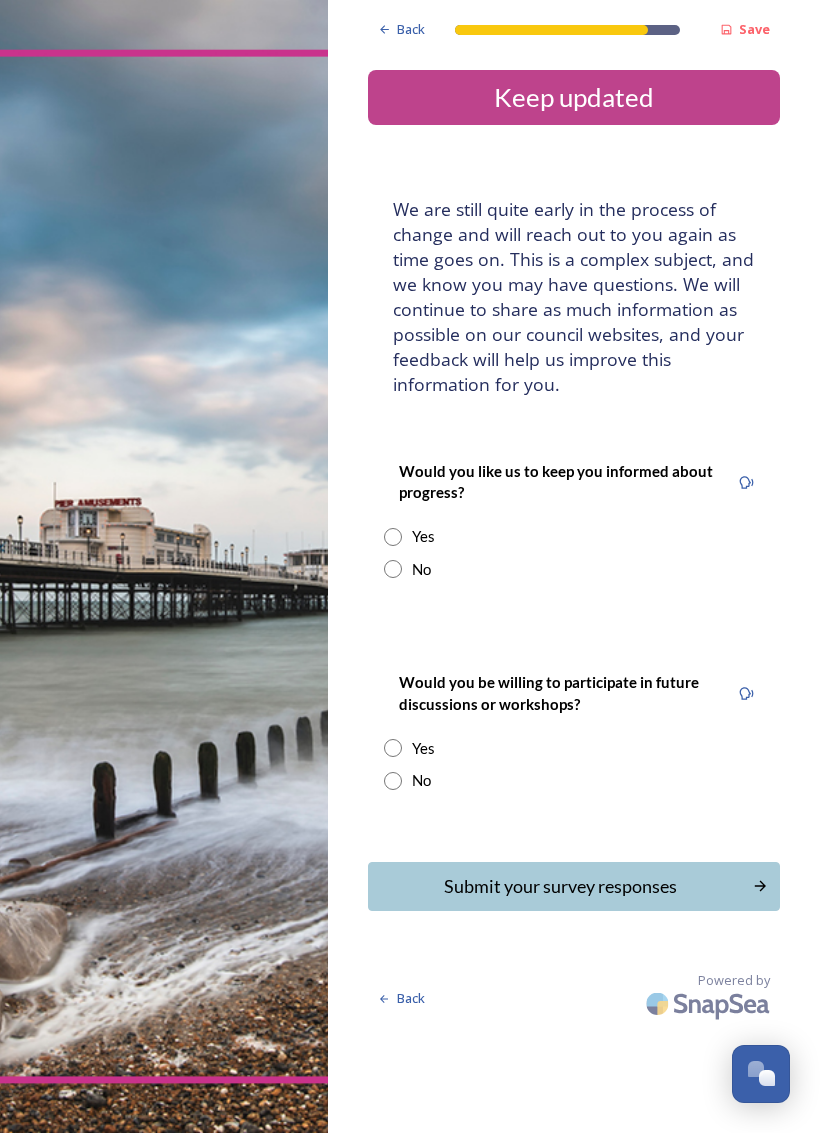 click on "Yes" at bounding box center [574, 536] 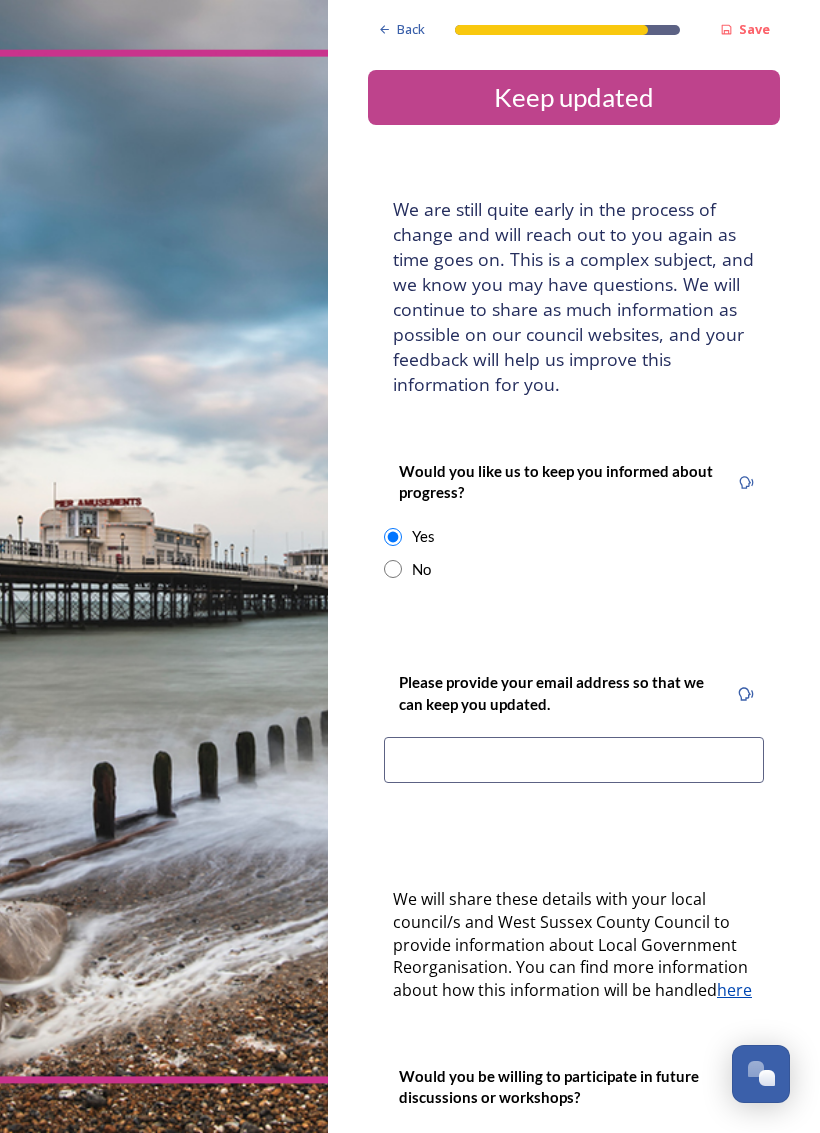 click at bounding box center [574, 760] 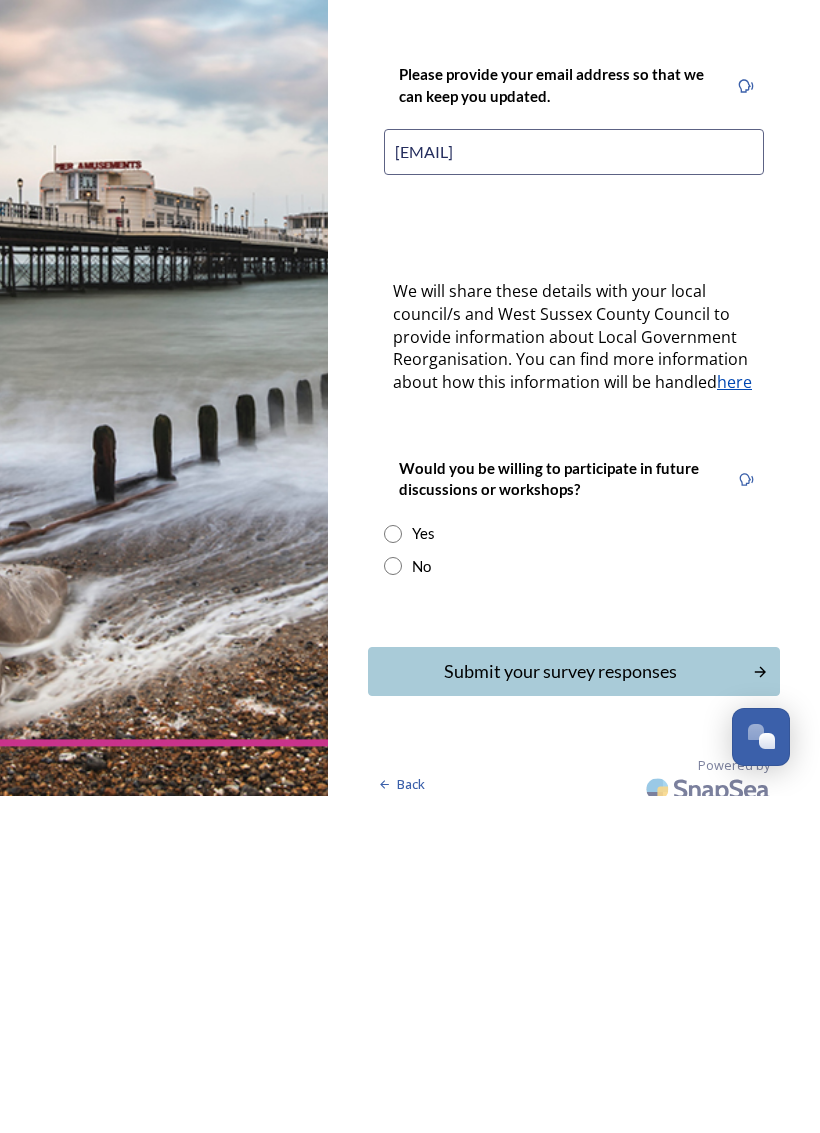 scroll, scrollTop: 270, scrollLeft: 0, axis: vertical 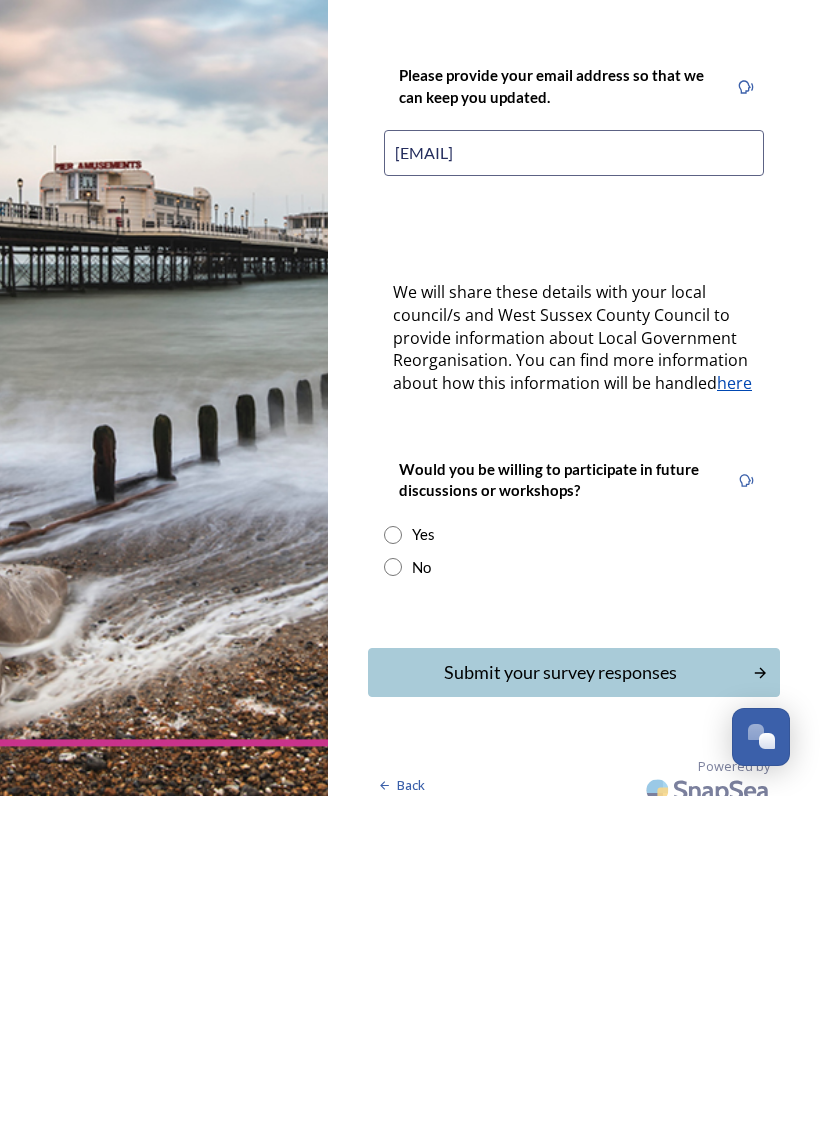 type on "[EMAIL]" 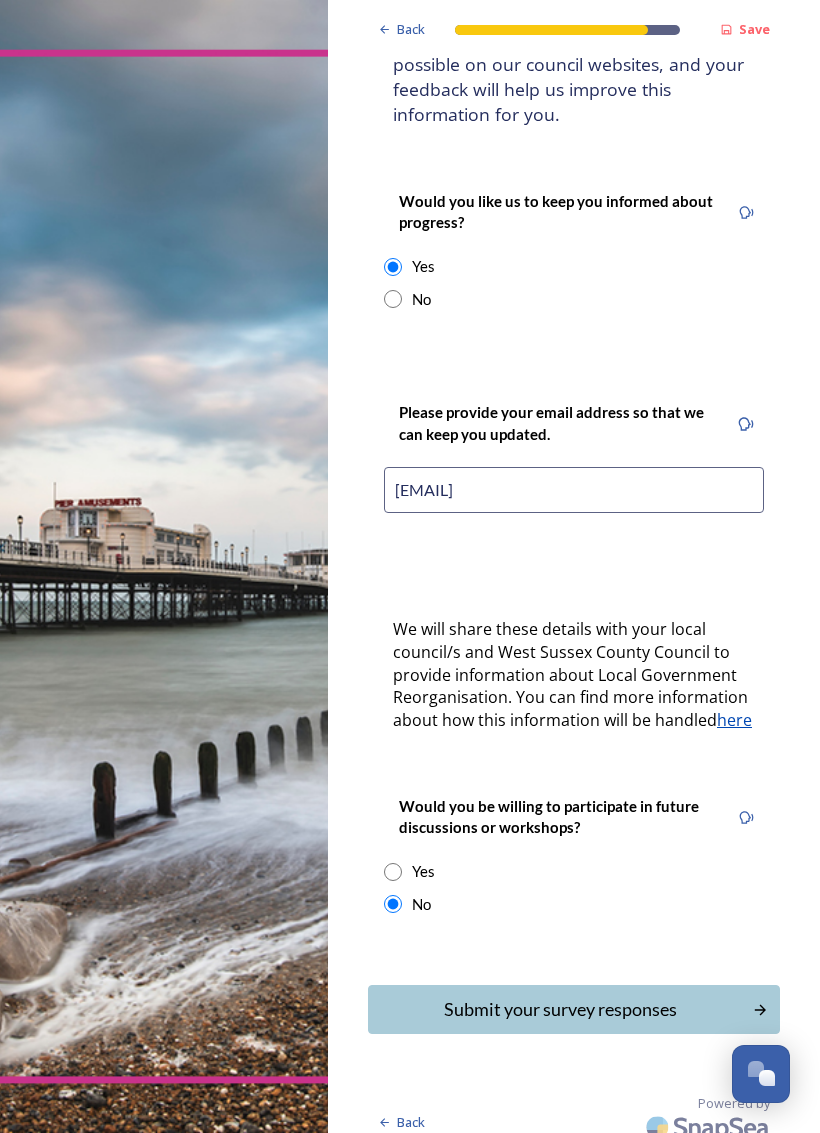 click on "Submit your survey responses" at bounding box center (560, 1009) 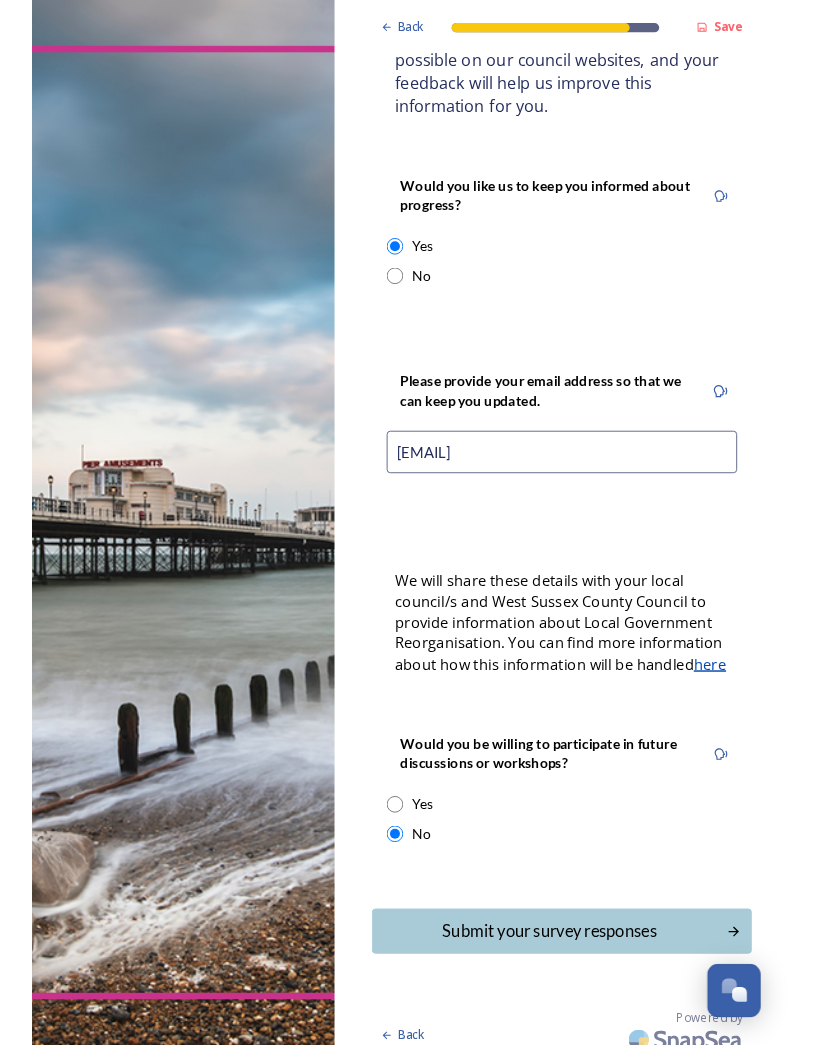 scroll, scrollTop: 0, scrollLeft: 0, axis: both 